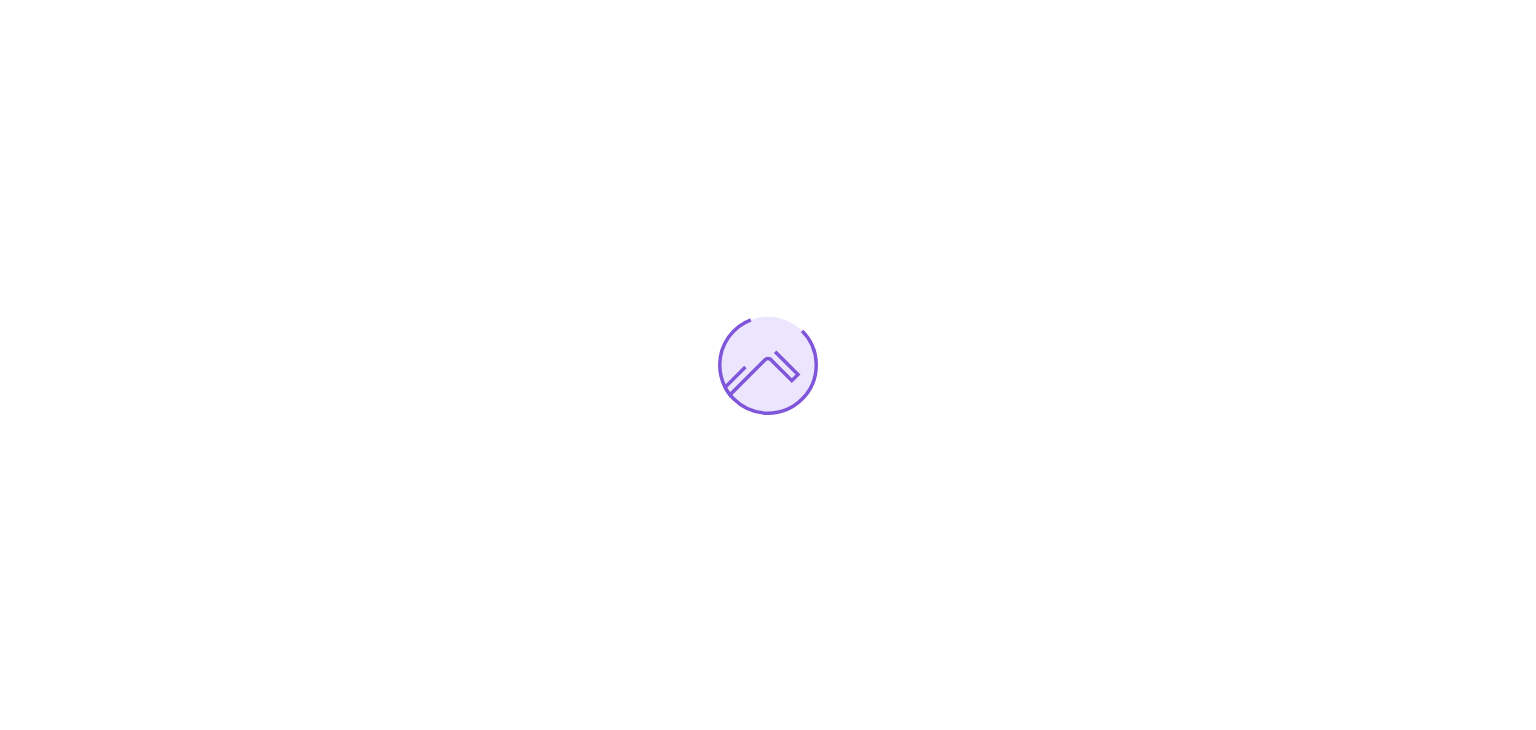 scroll, scrollTop: 0, scrollLeft: 0, axis: both 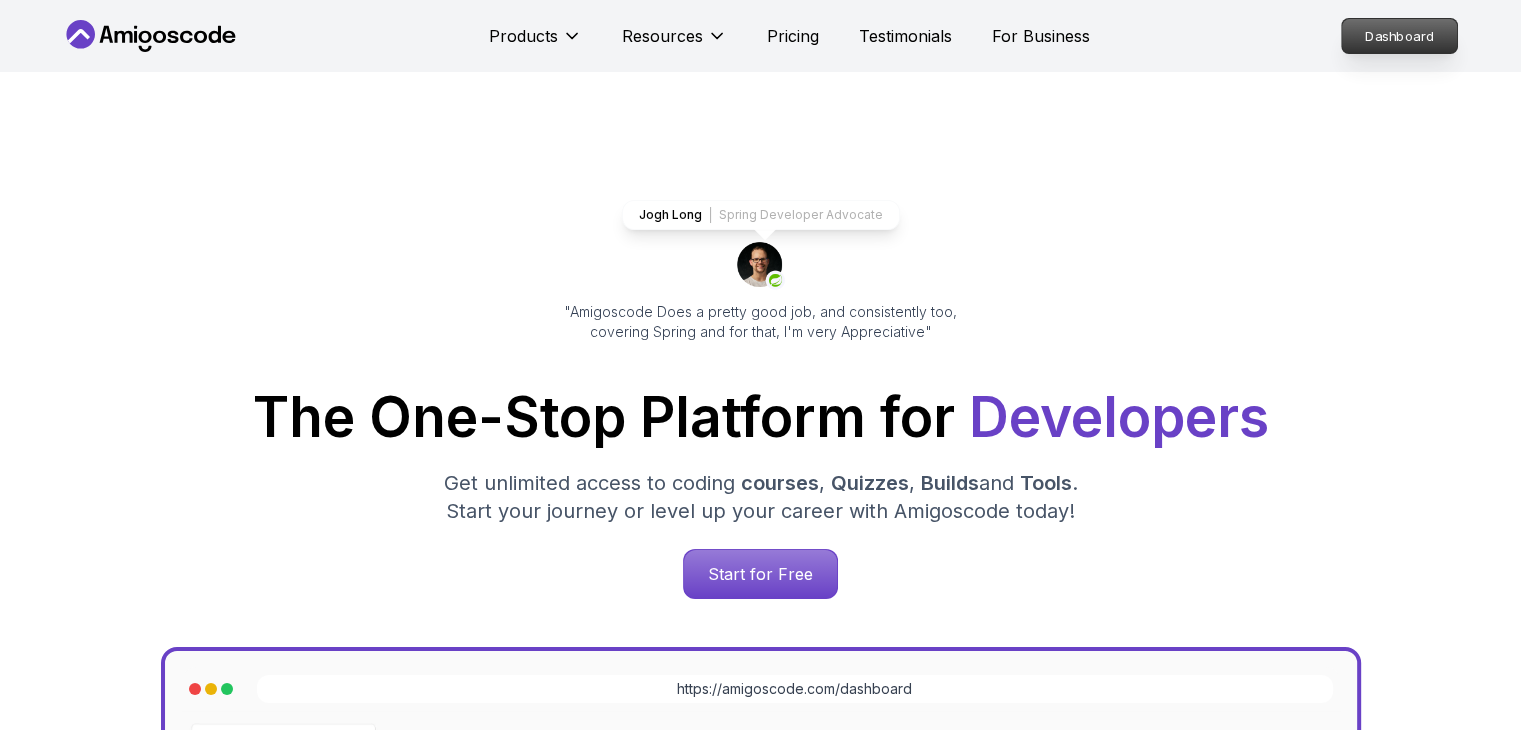 click on "Dashboard" at bounding box center (1399, 36) 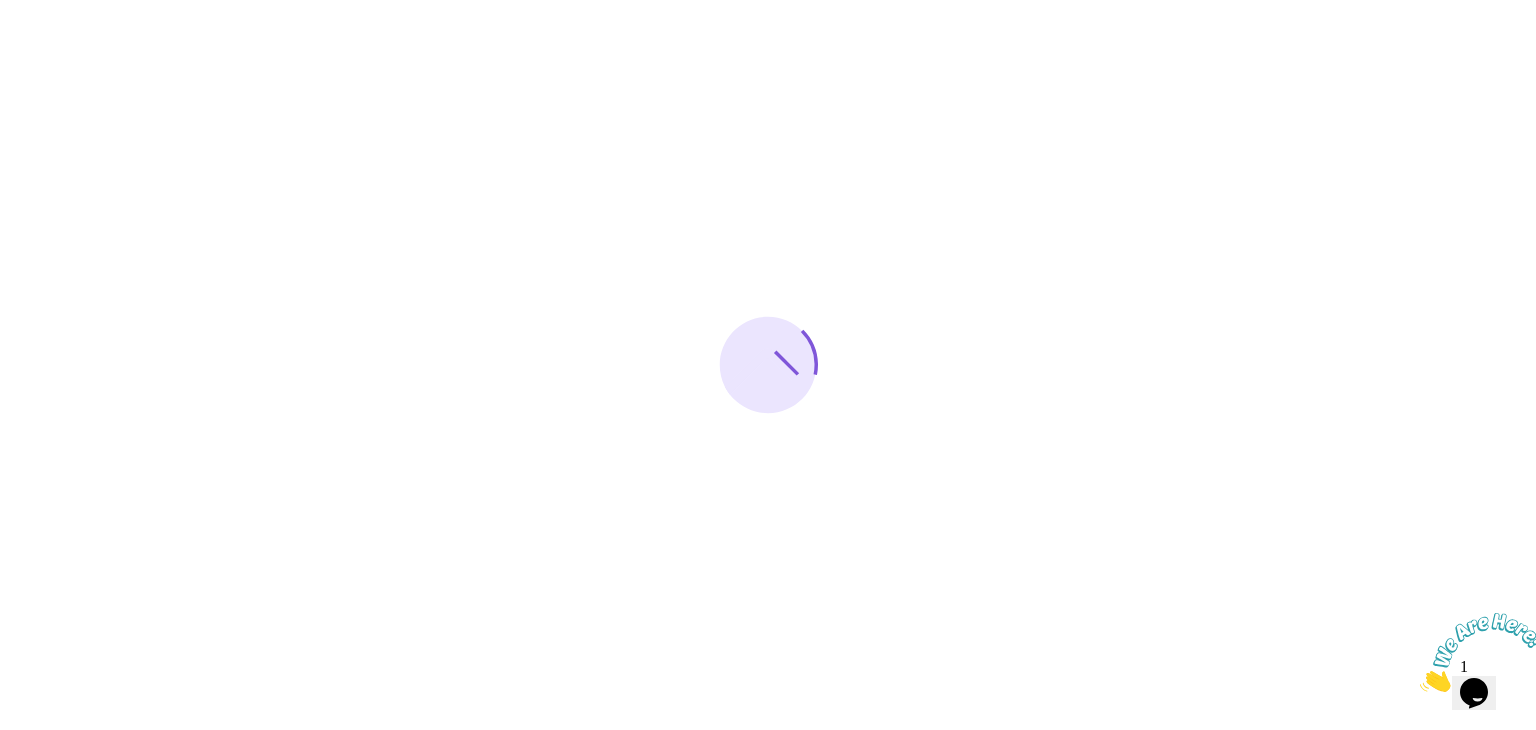 scroll, scrollTop: 0, scrollLeft: 0, axis: both 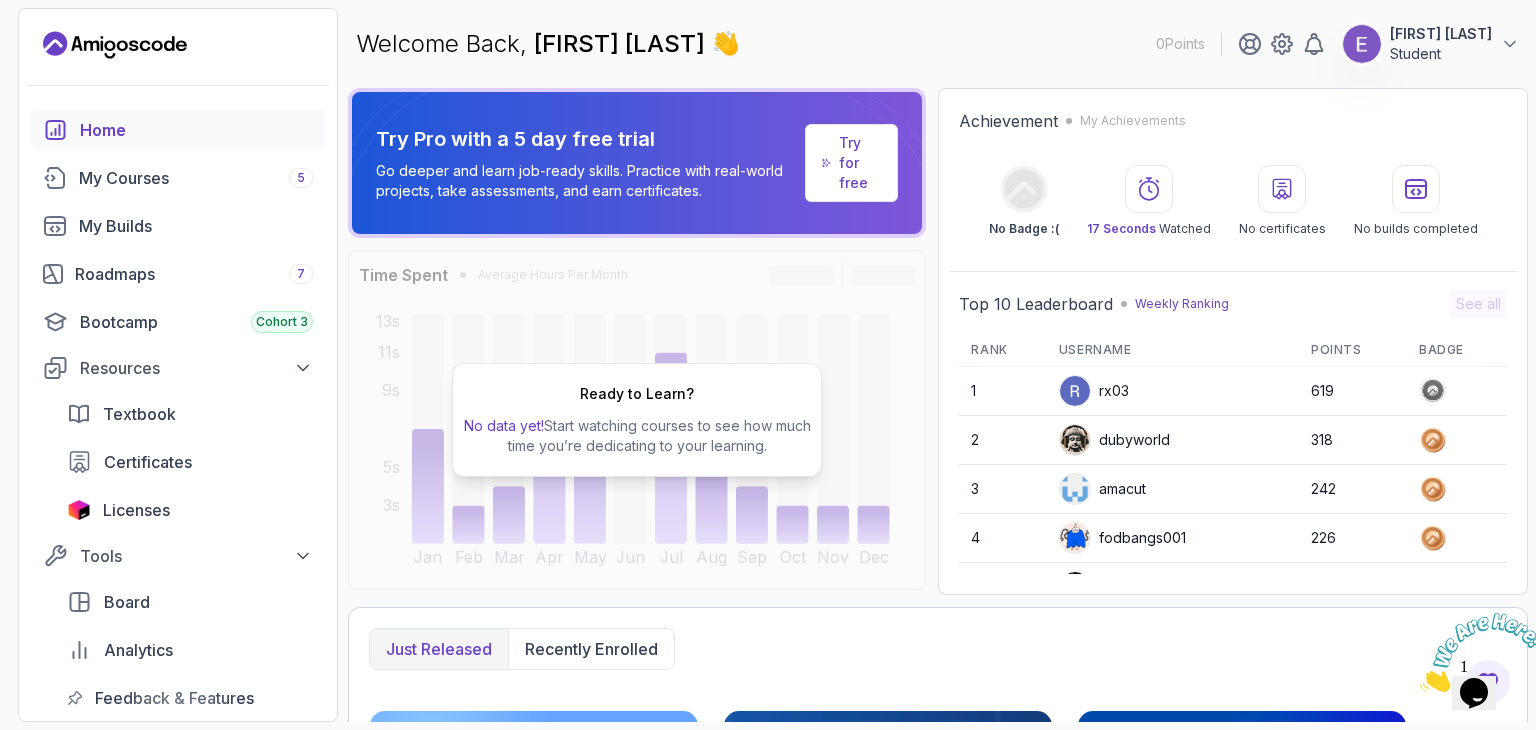 click on "Try Pro with a 5 day free trial" at bounding box center (586, 139) 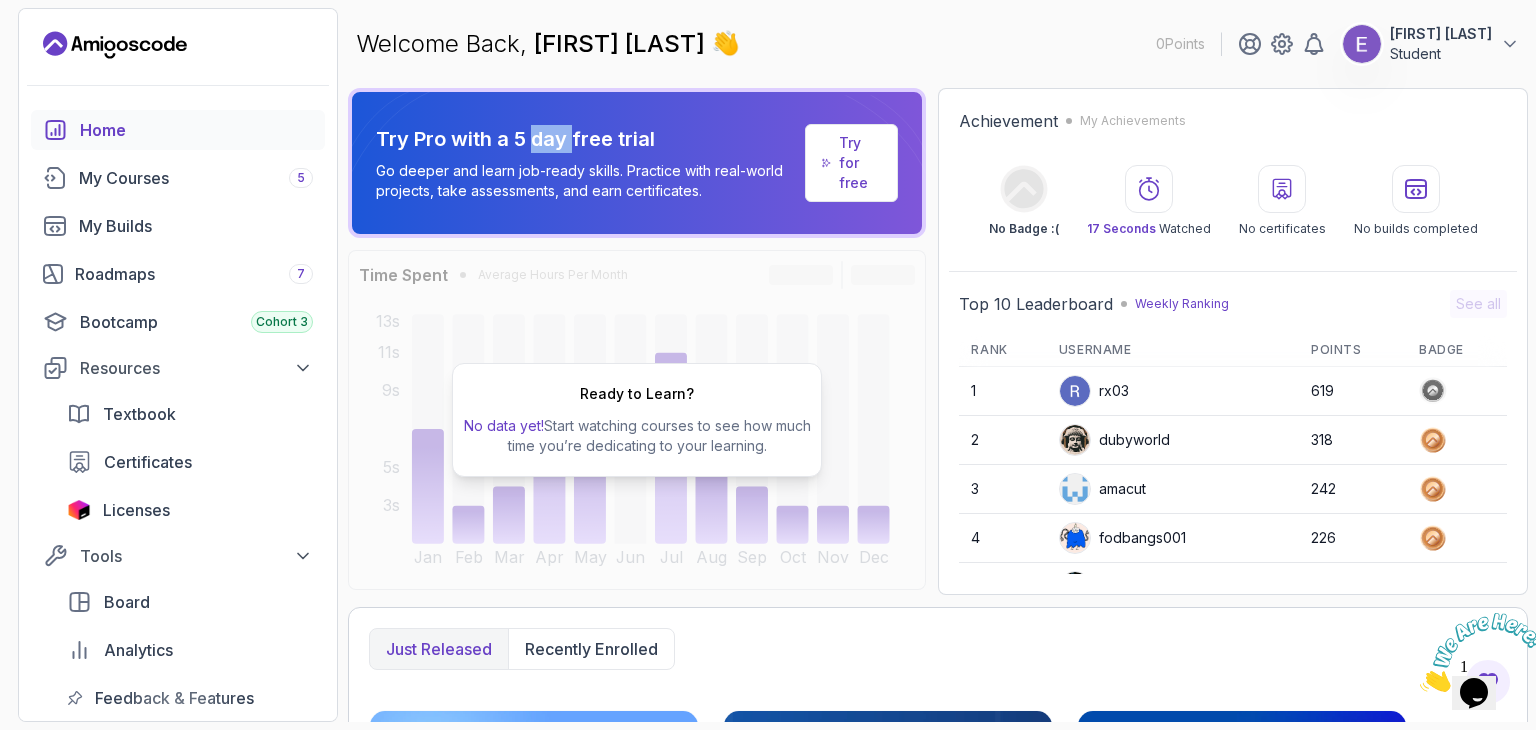 click on "Try Pro with a 5 day free trial" at bounding box center (586, 139) 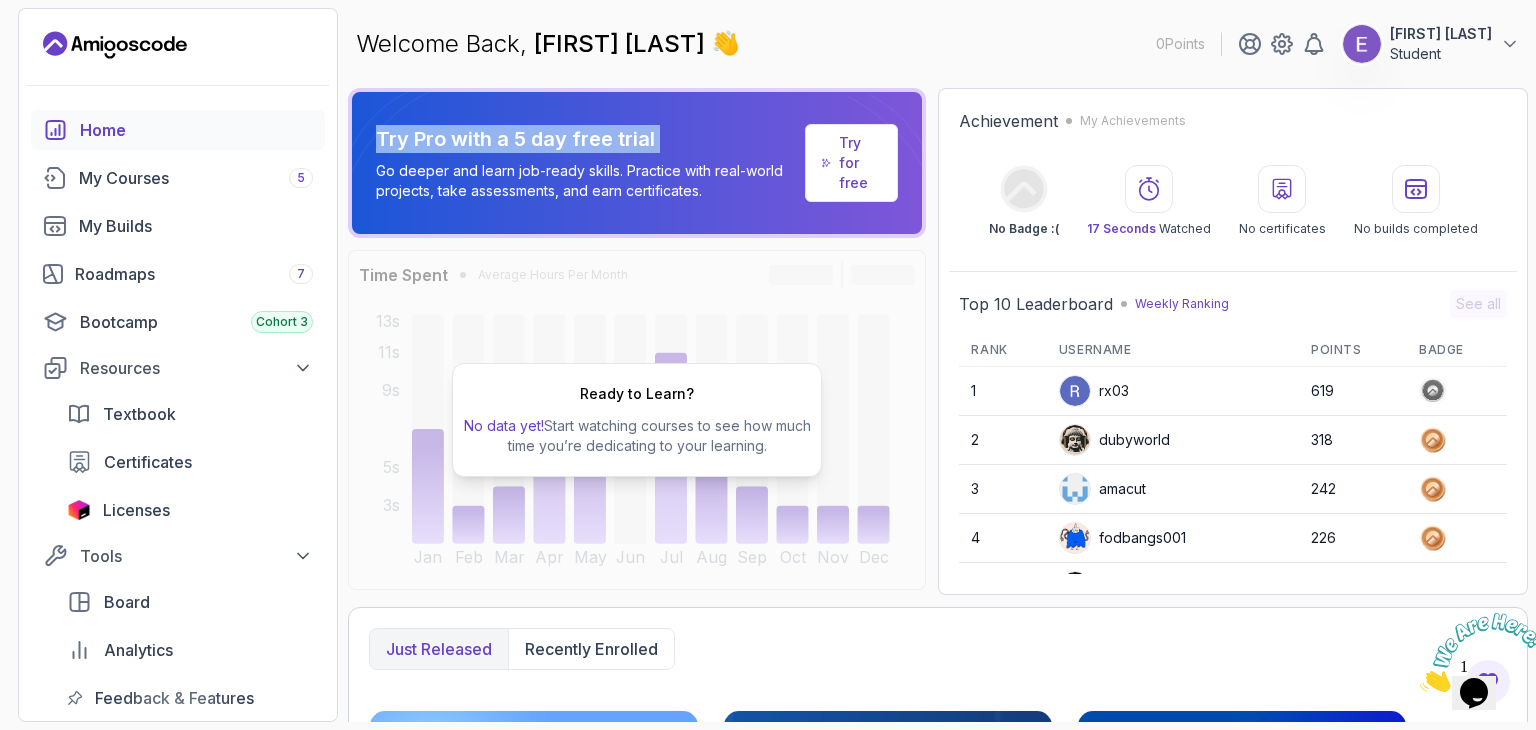 click on "Try Pro with a 5 day free trial" at bounding box center [586, 139] 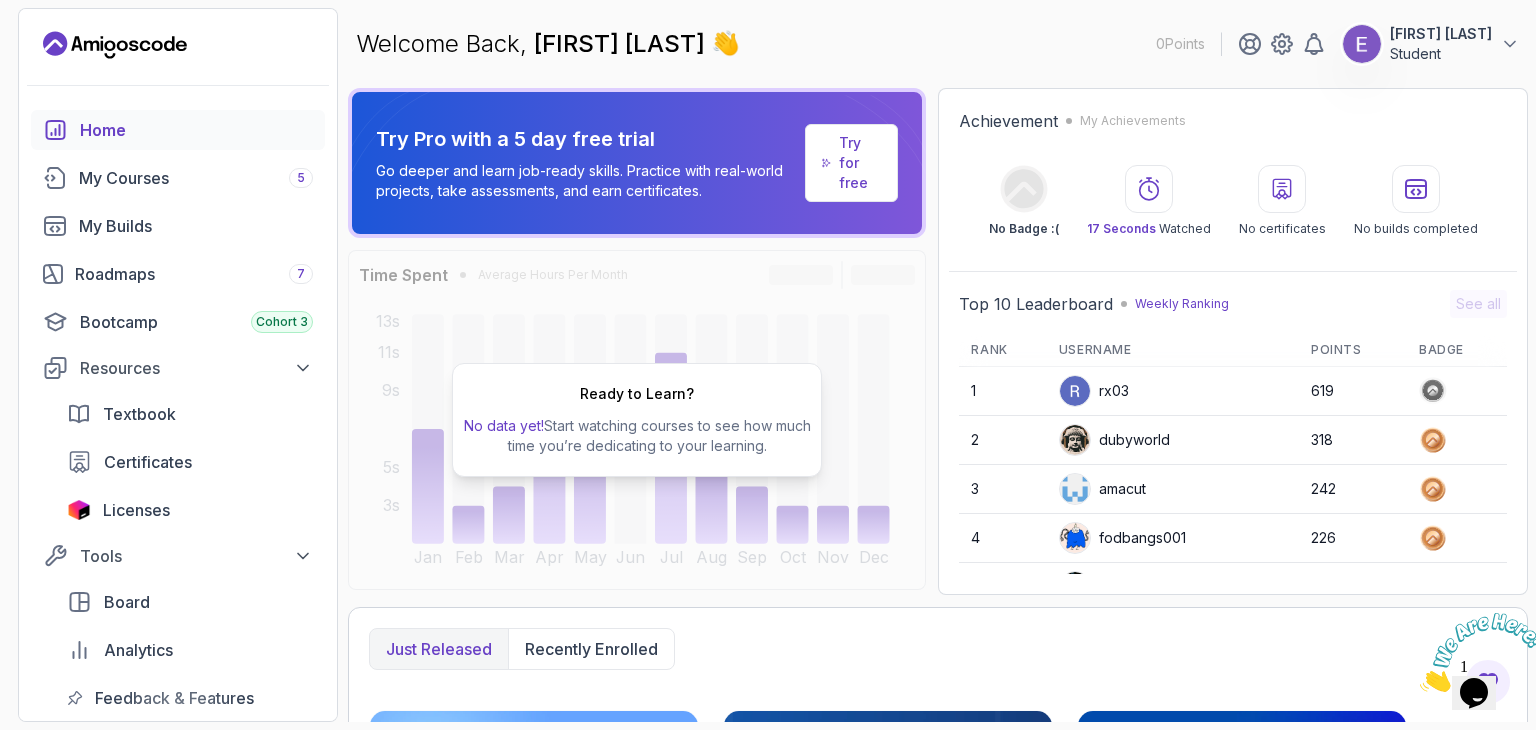 click on "Go deeper and learn job-ready skills. Practice with real-world projects, take assessments, and earn certificates." at bounding box center (586, 181) 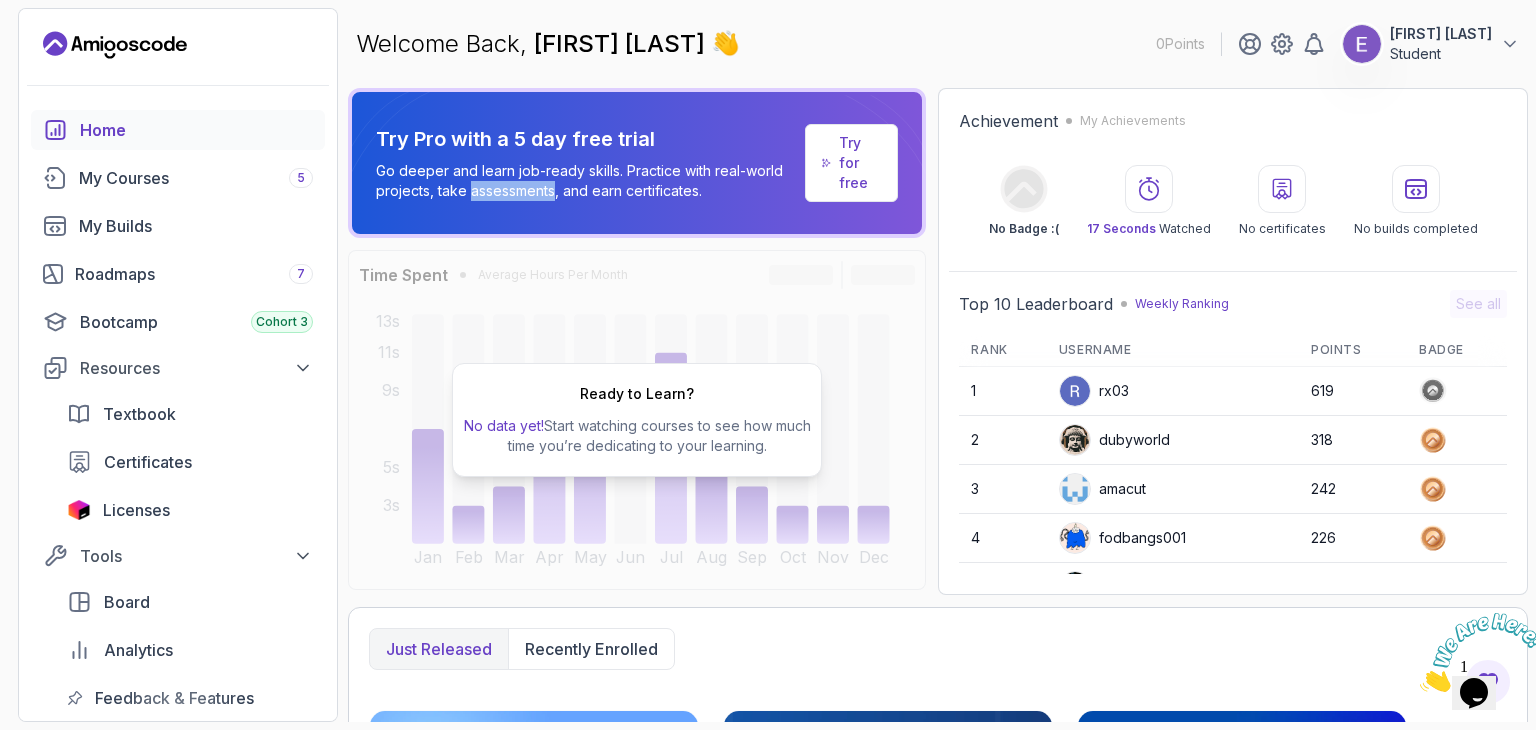 click on "Go deeper and learn job-ready skills. Practice with real-world projects, take assessments, and earn certificates." at bounding box center [586, 181] 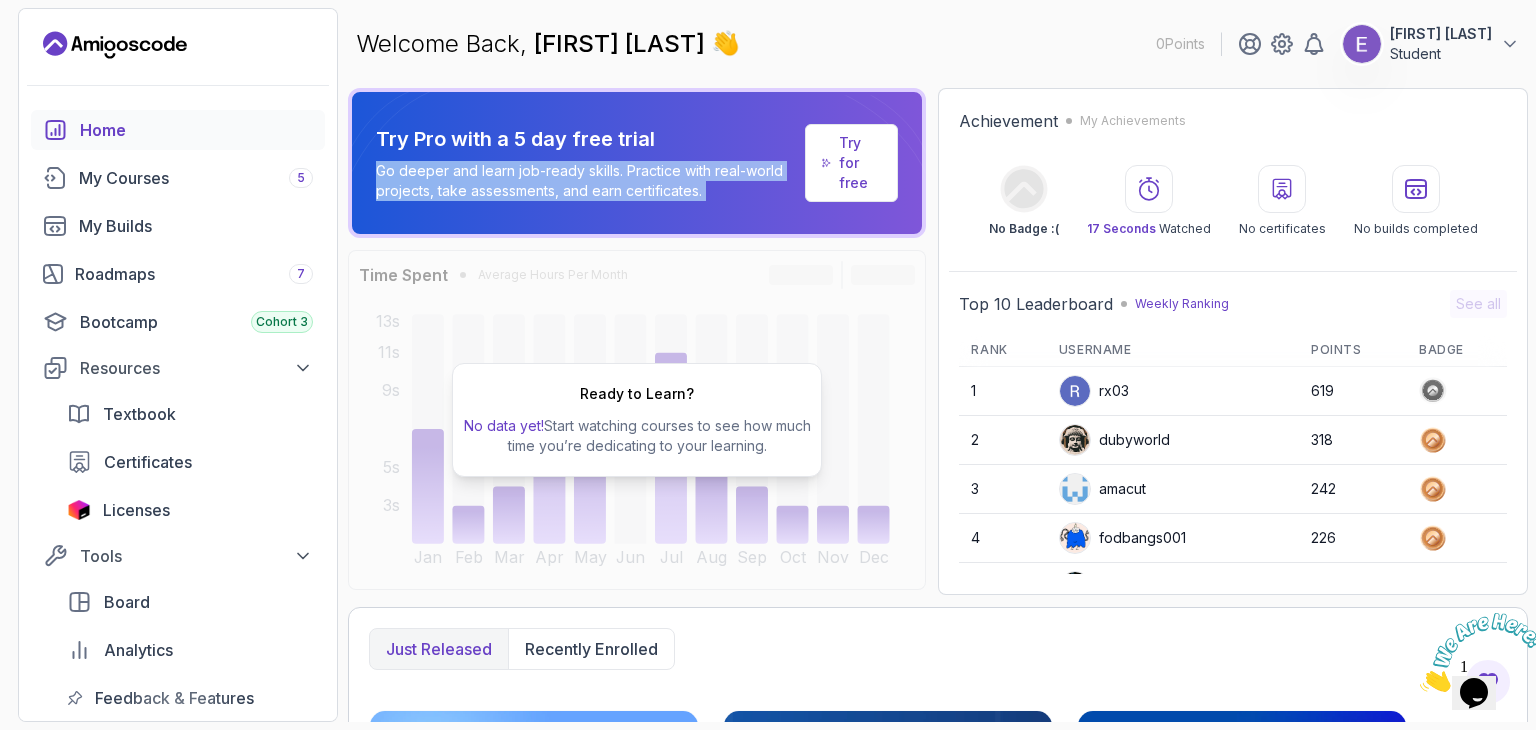 click on "Go deeper and learn job-ready skills. Practice with real-world projects, take assessments, and earn certificates." at bounding box center (586, 181) 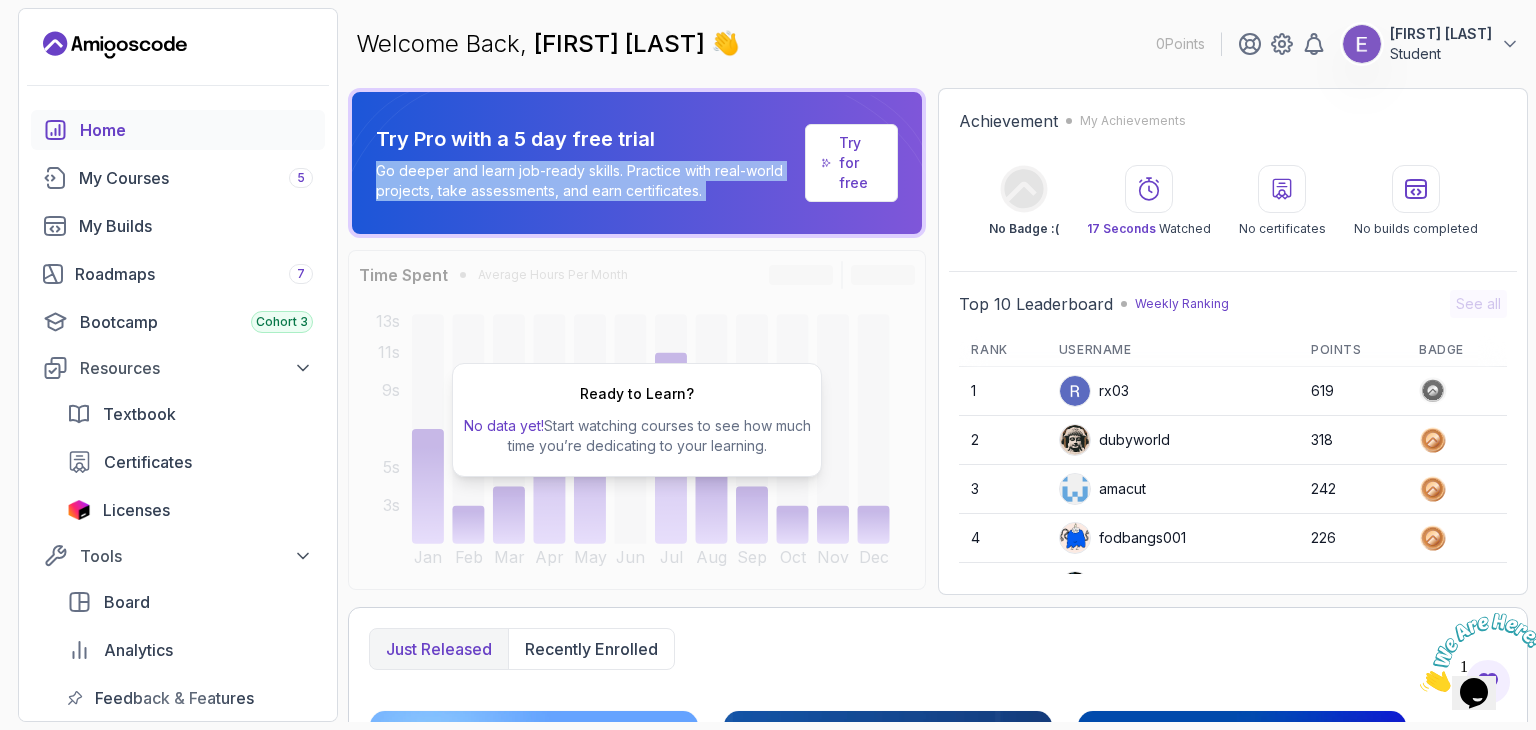 click on "Try for free" at bounding box center [860, 163] 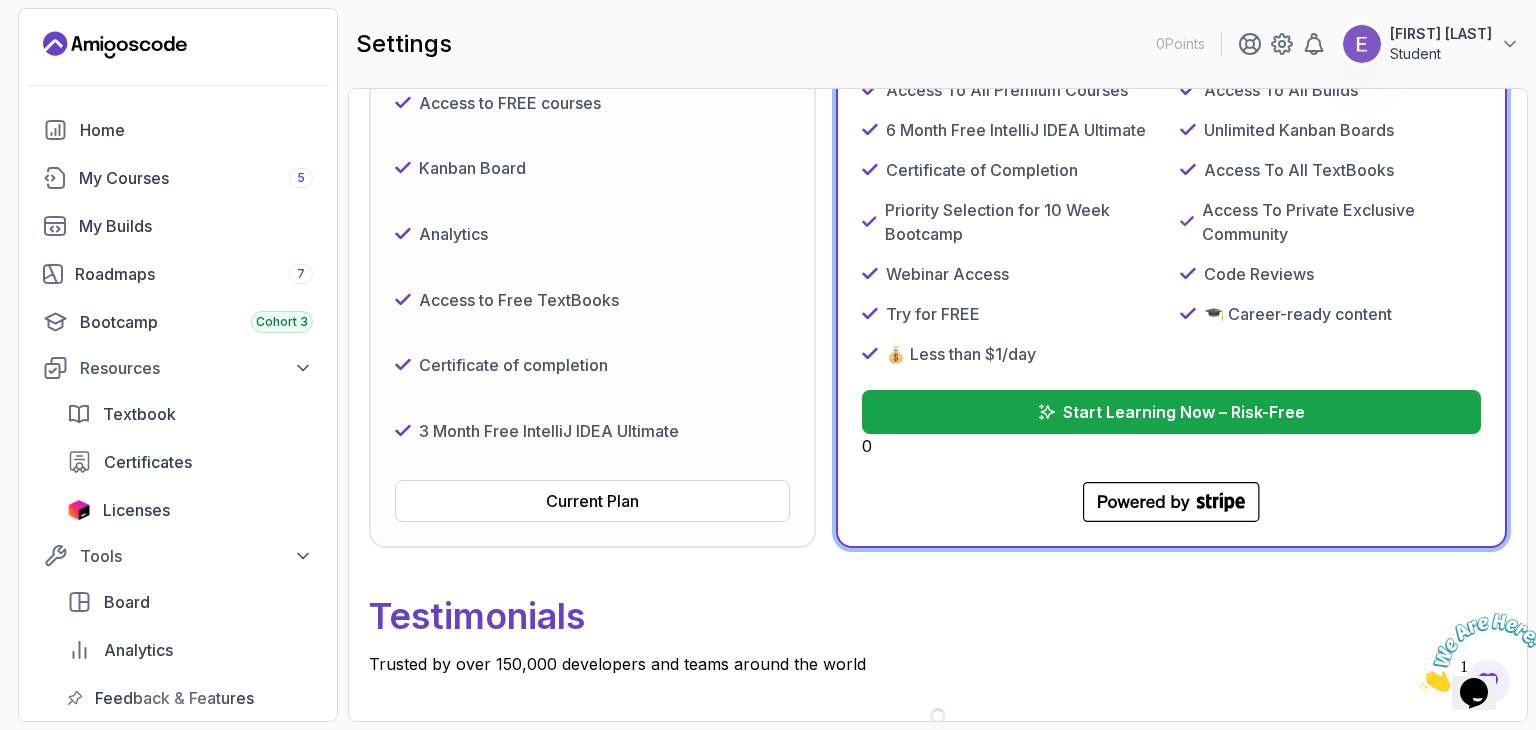 scroll, scrollTop: 436, scrollLeft: 0, axis: vertical 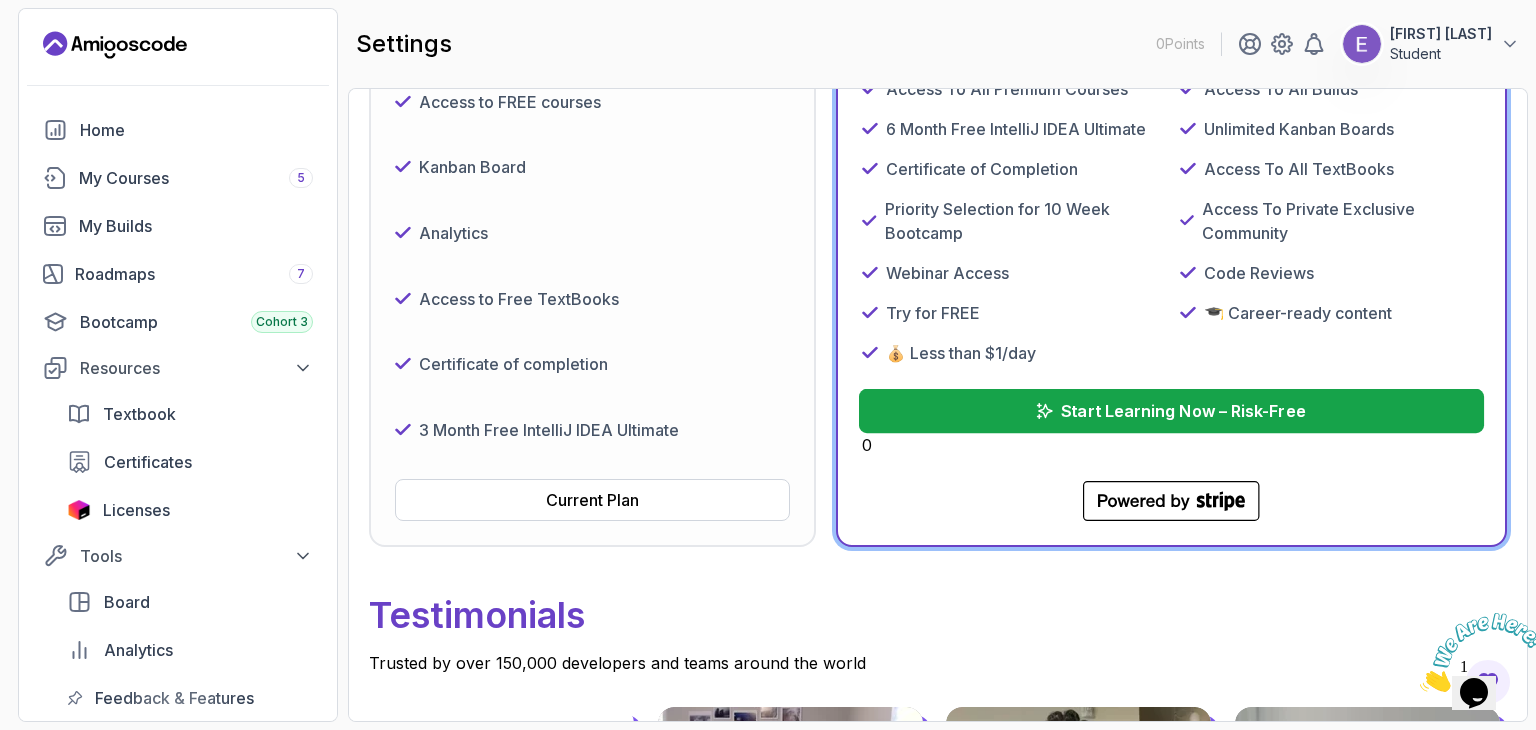 click on "Start Learning Now – Risk-Free" at bounding box center (1171, 411) 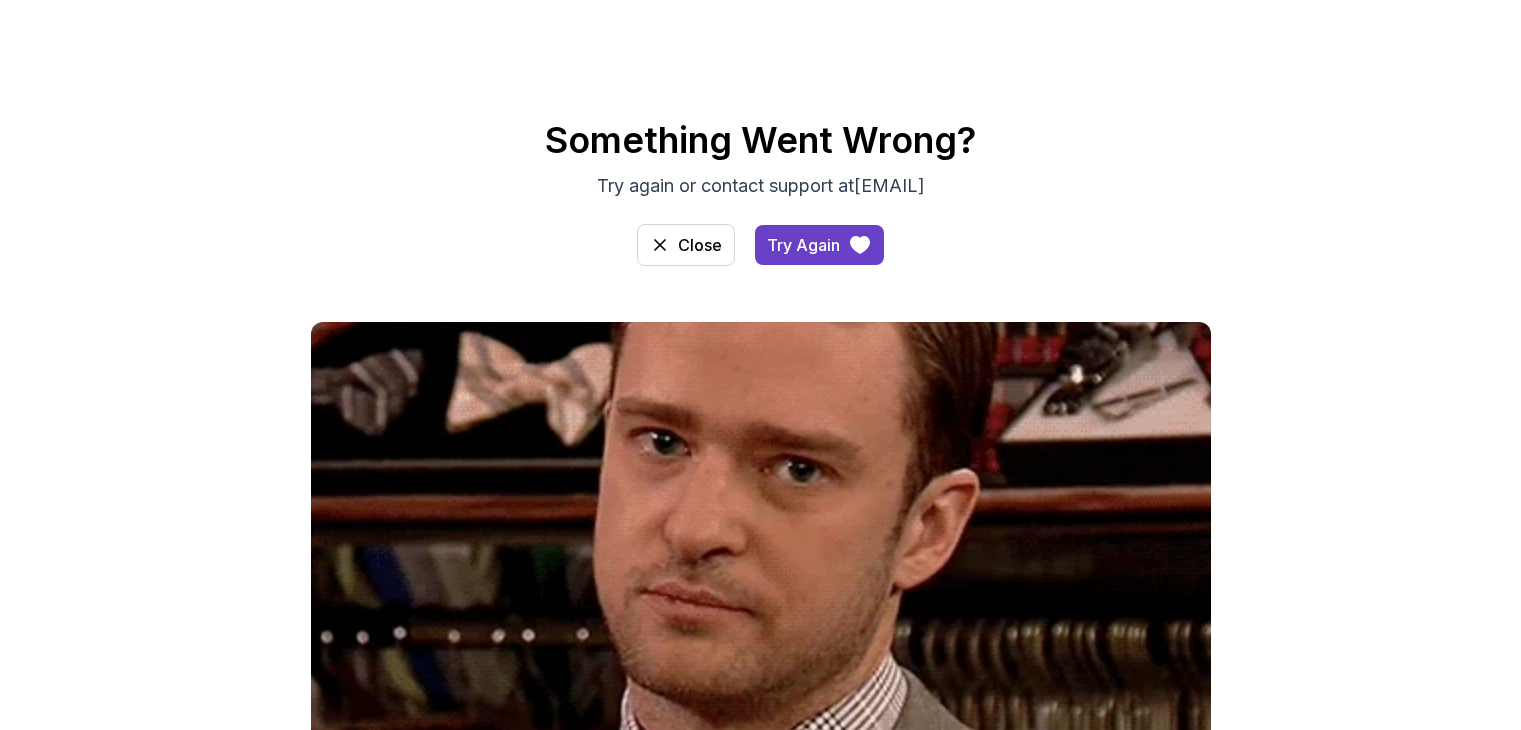scroll, scrollTop: 0, scrollLeft: 0, axis: both 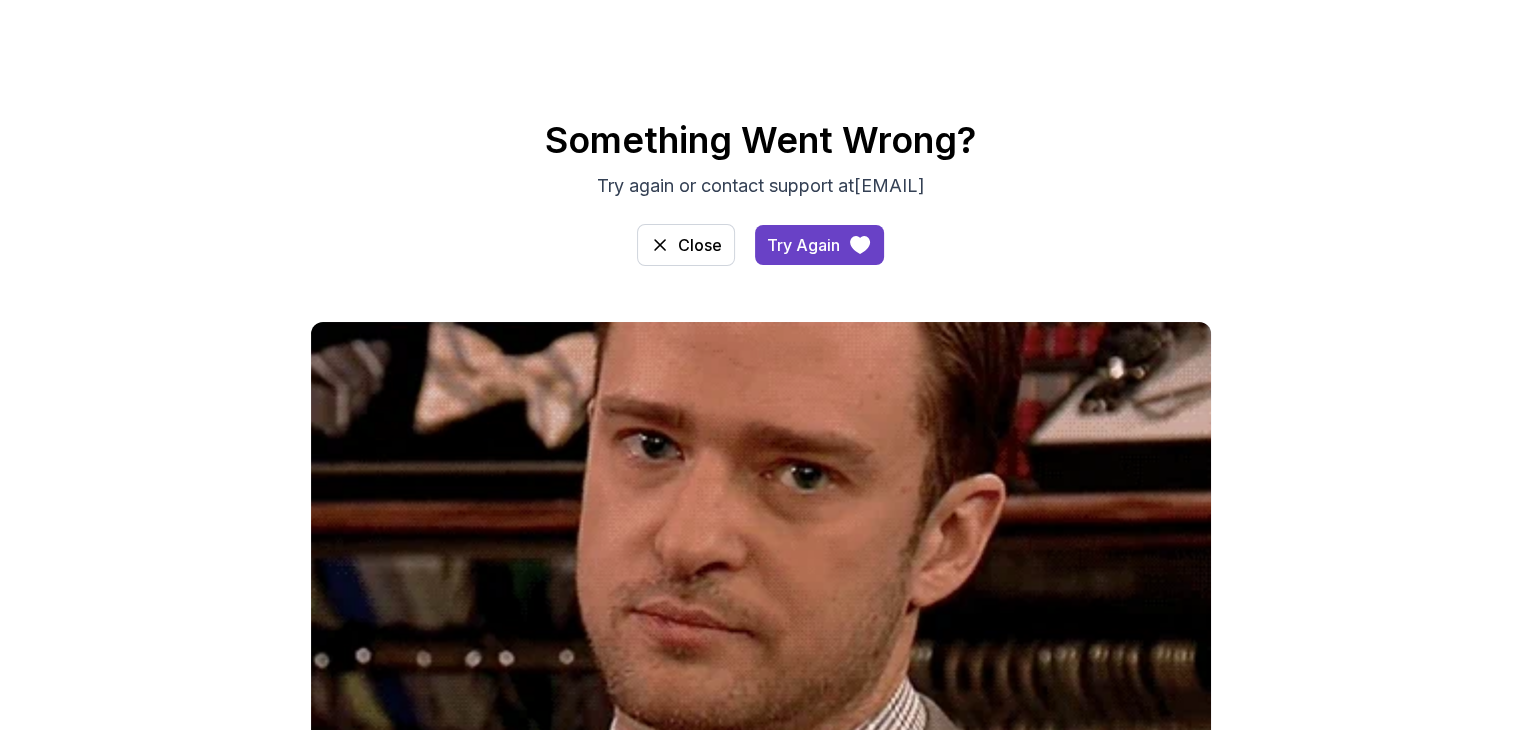click on "Something Went Wrong?   Try again or contact support athello@example.com Close Try Again" at bounding box center [761, 193] 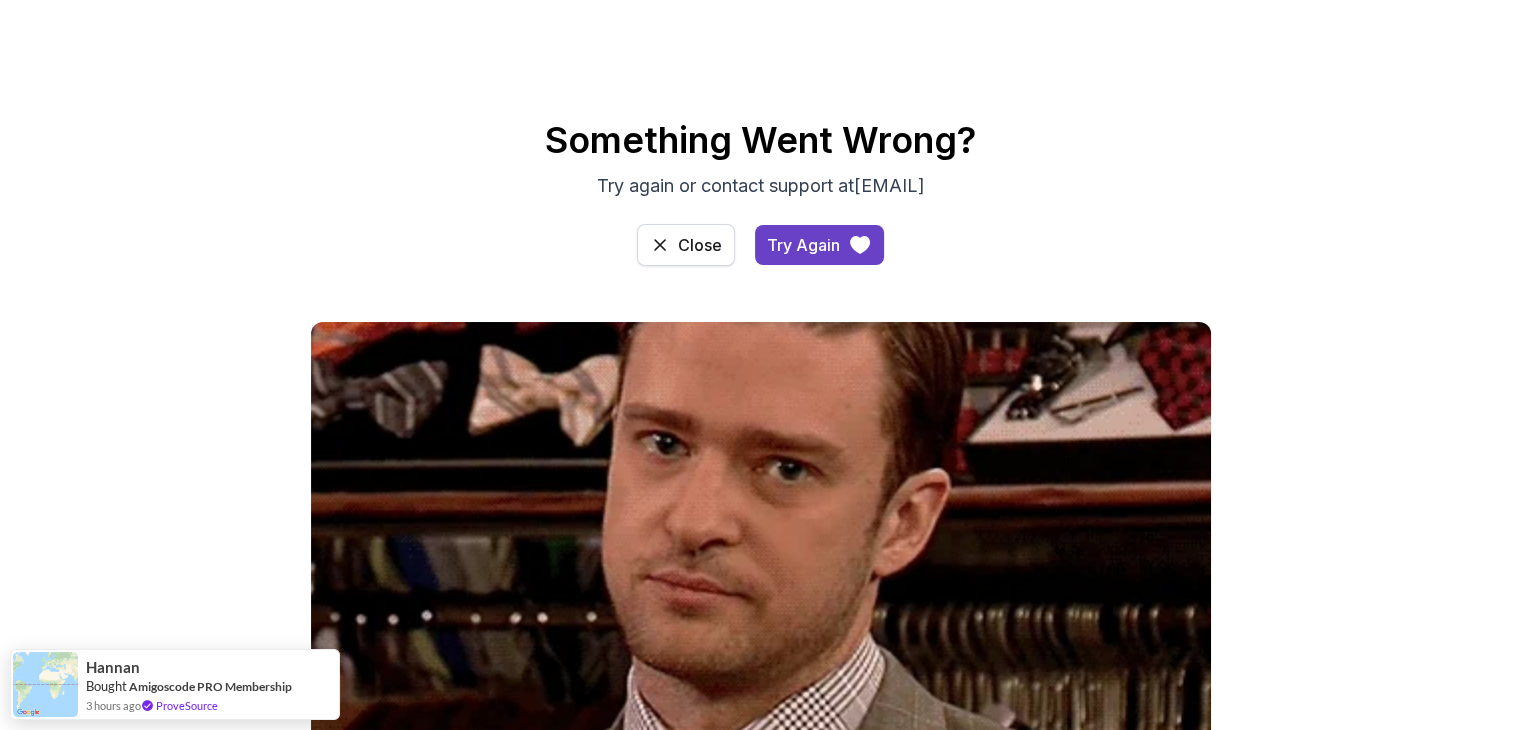 click on "Close" at bounding box center (700, 245) 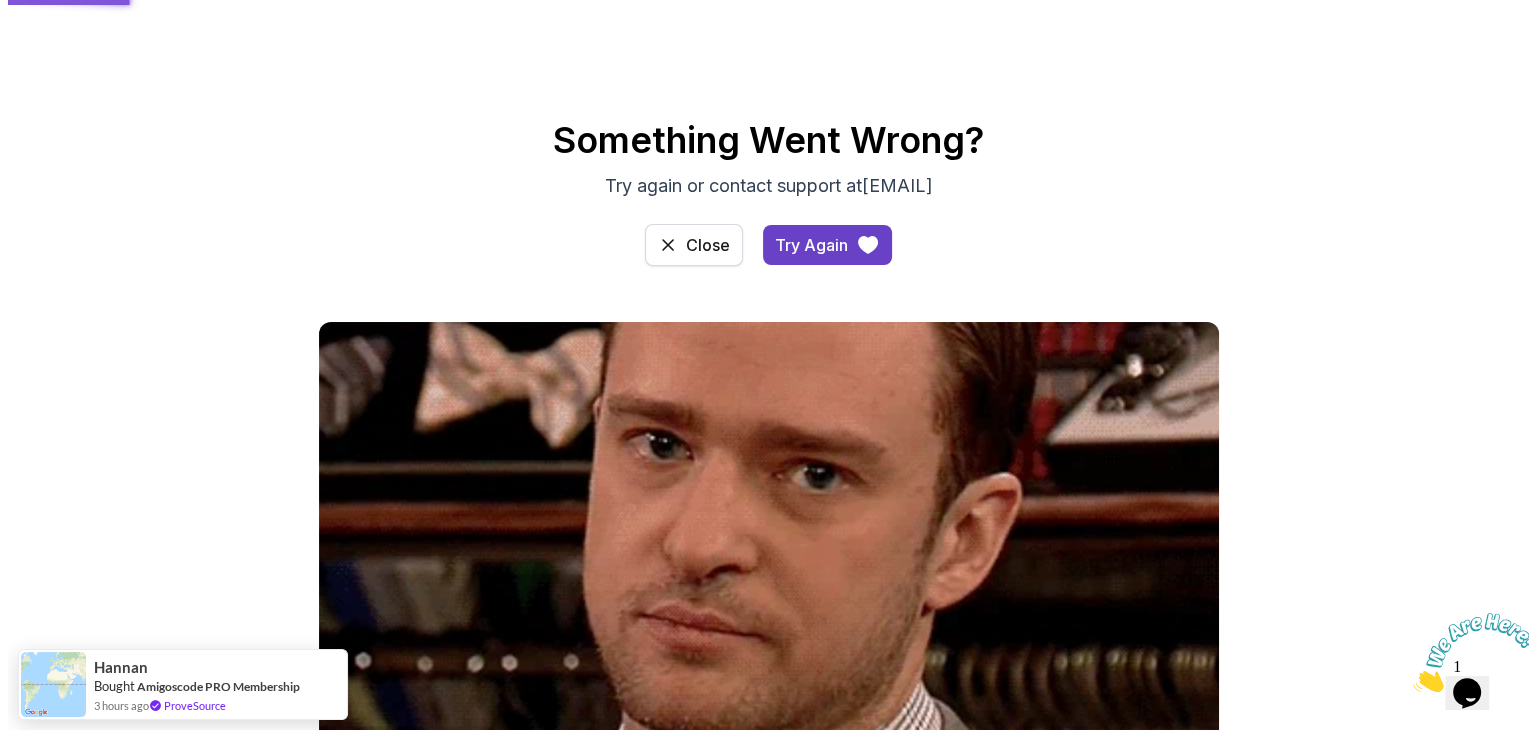 scroll, scrollTop: 0, scrollLeft: 0, axis: both 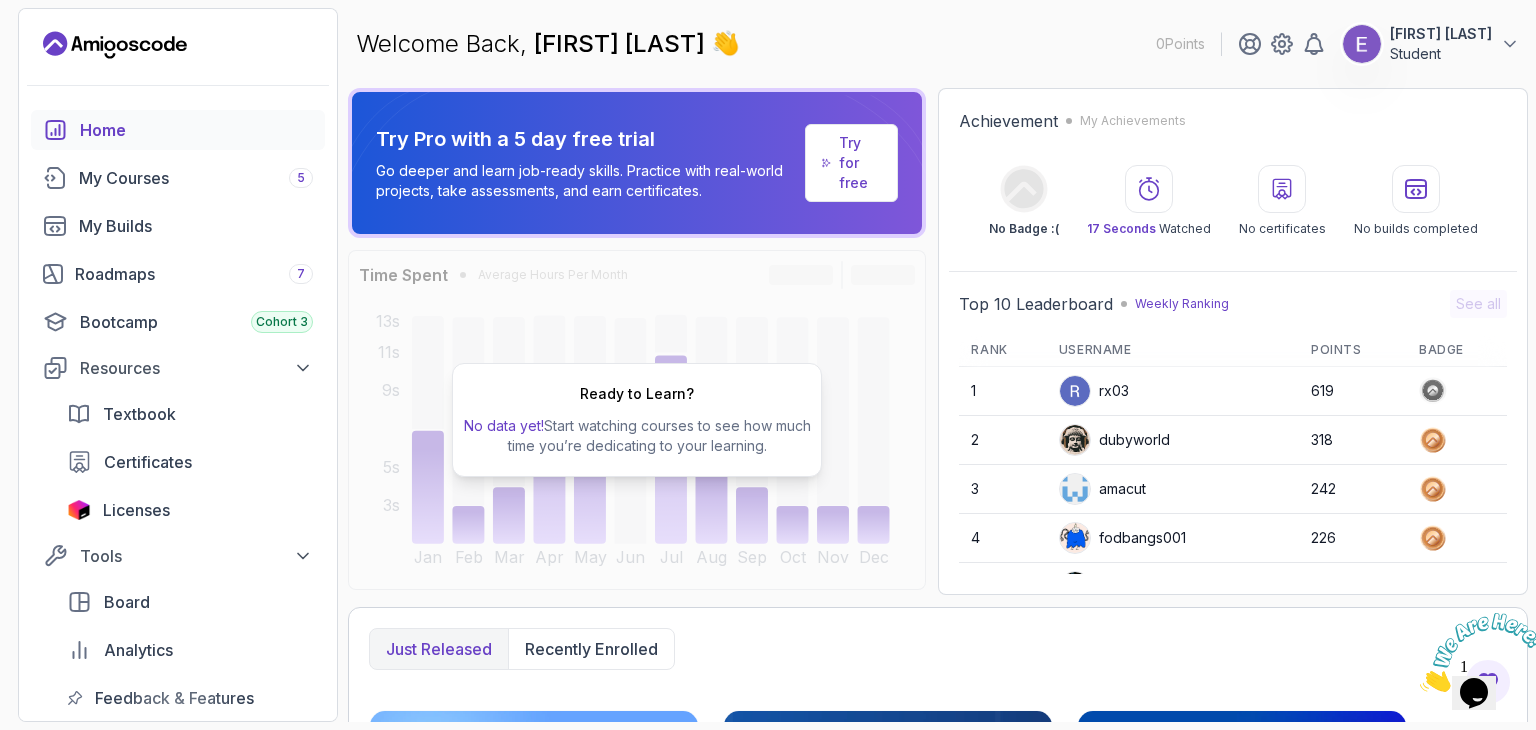 click at bounding box center (1482, 652) 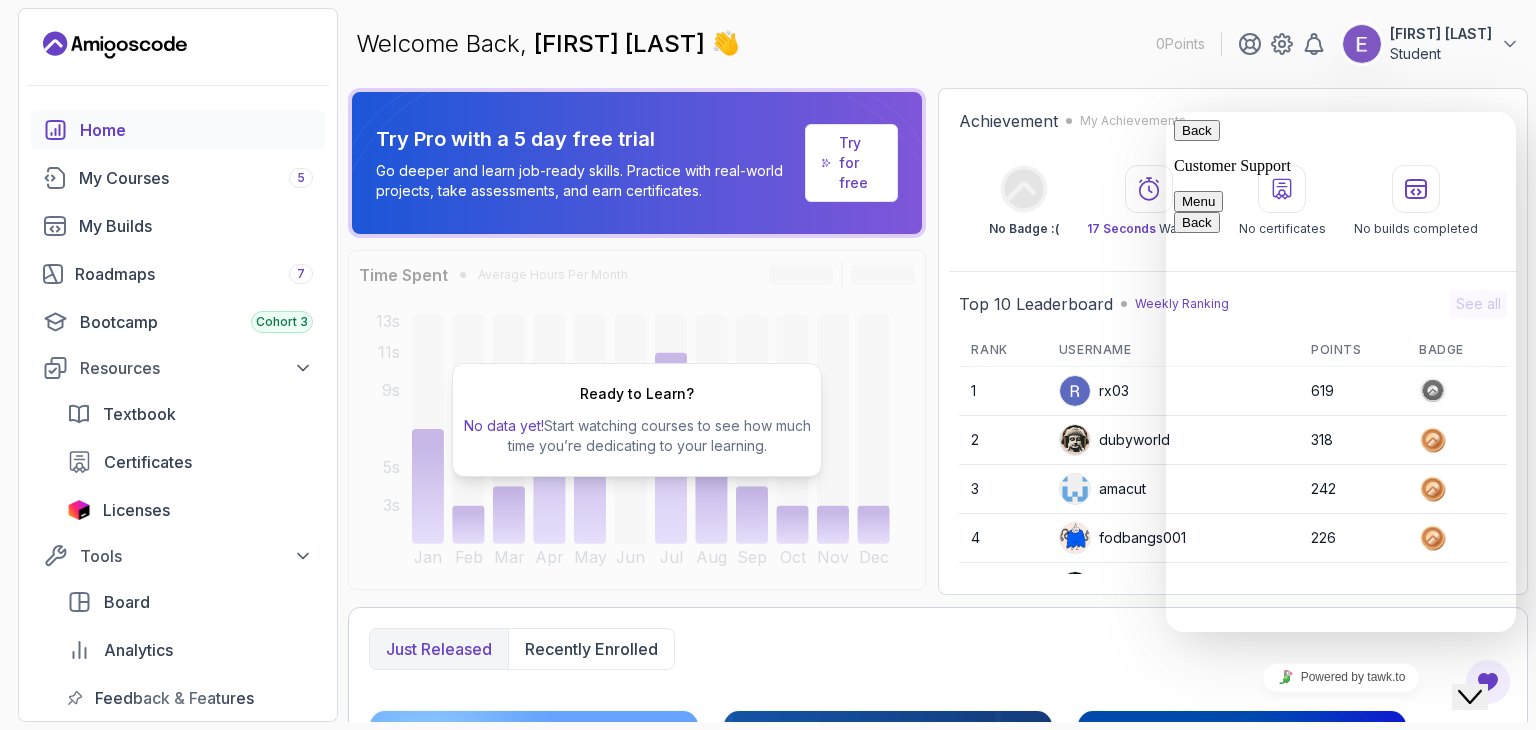 click on "Back  Customer Support  Menu" at bounding box center (1341, 166) 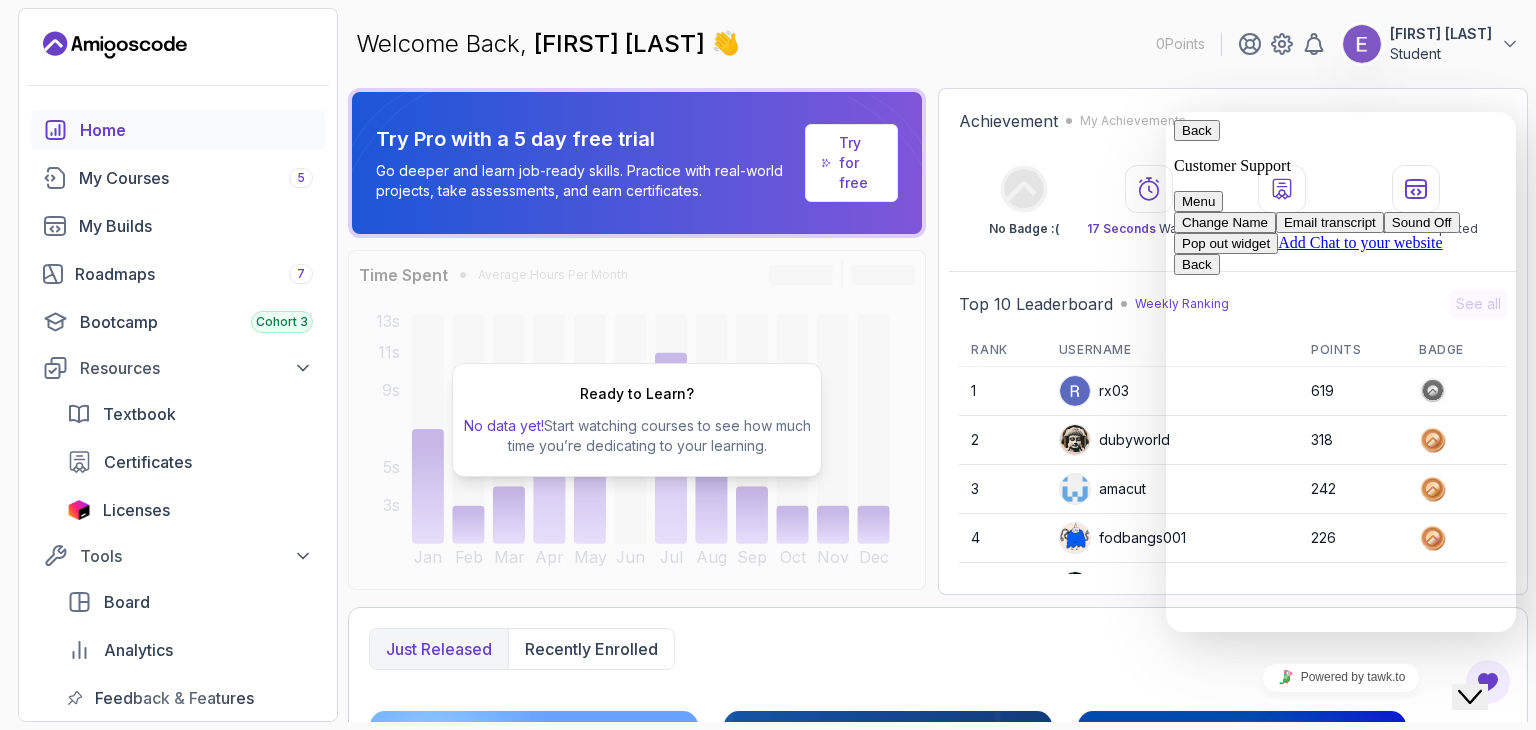 click on "Menu" at bounding box center [1198, 201] 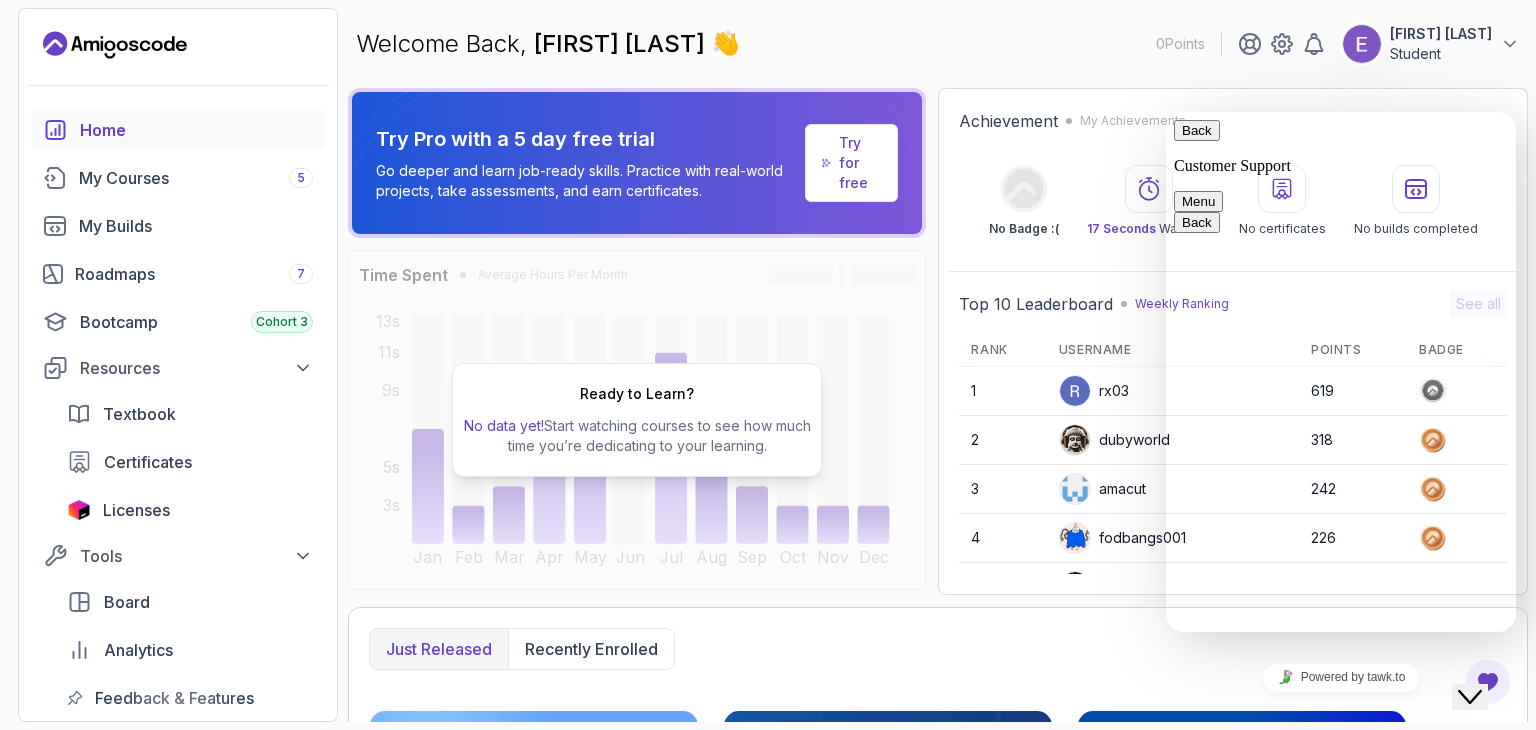 click on "Achievement My Achievements No Badge :( 17 Seconds   Watched   No certificates No builds completed" at bounding box center (1233, 173) 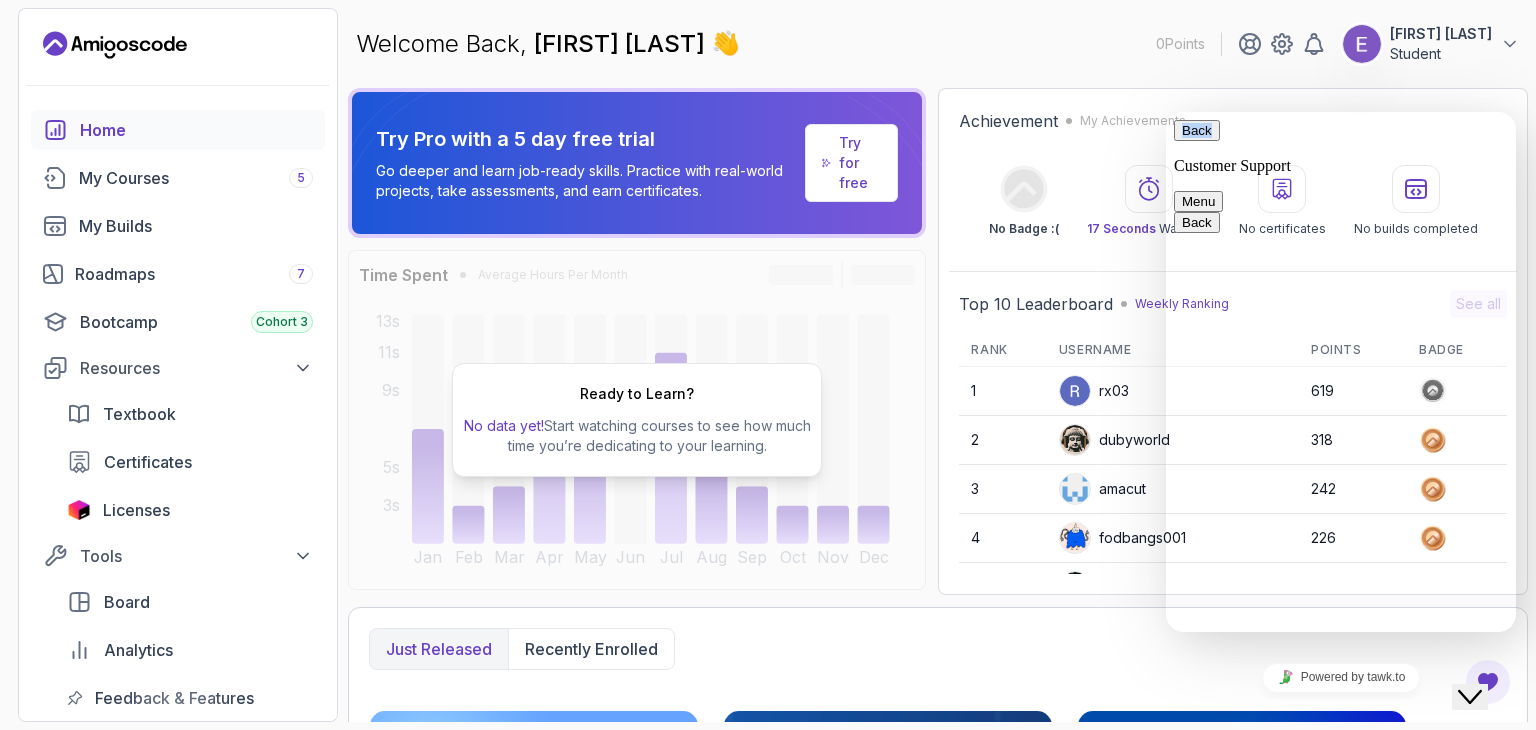 click on "Back" at bounding box center [1197, 130] 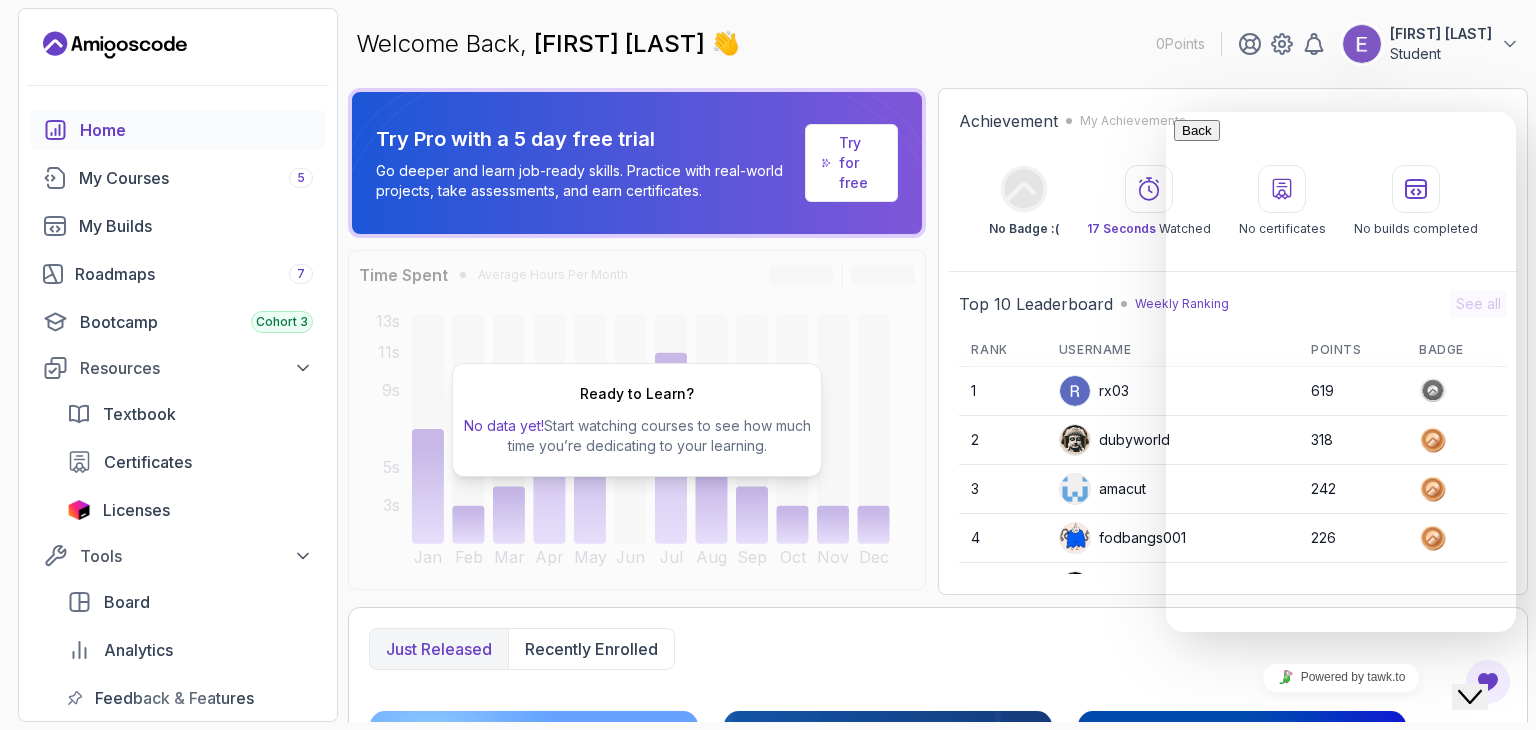 click at bounding box center (1262, 857) 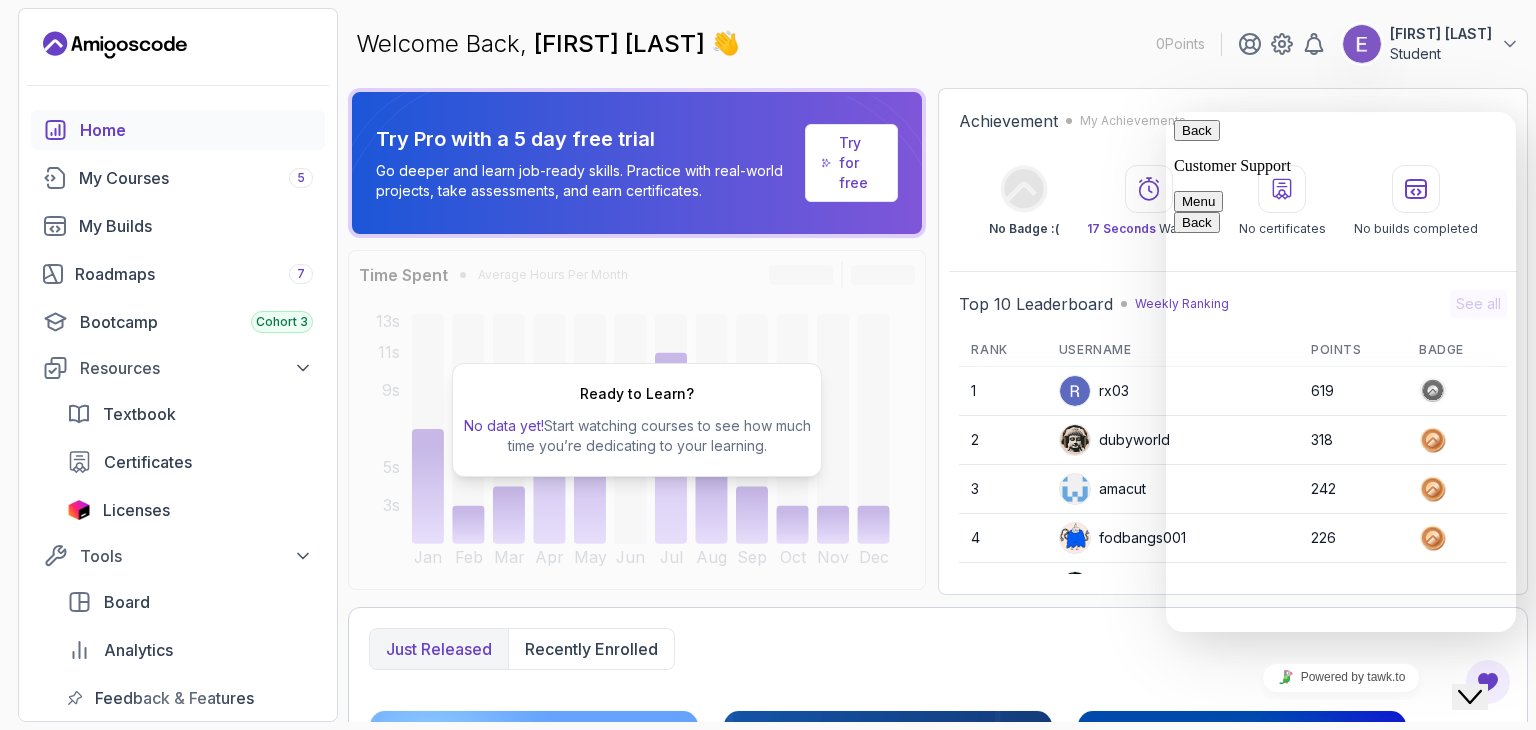 click on "Back  Customer Support" at bounding box center (1341, 147) 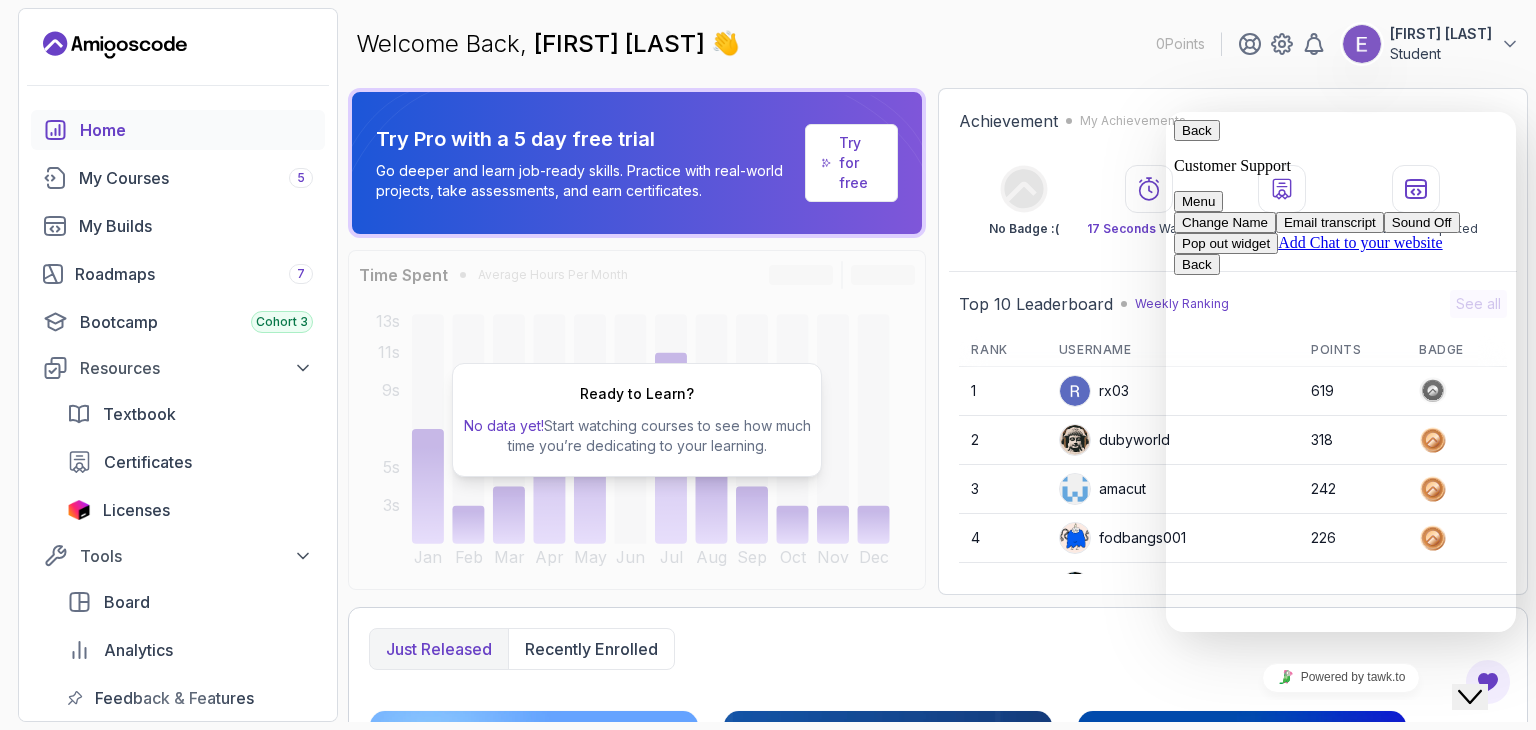 click on "Pop out widget" at bounding box center (1226, 243) 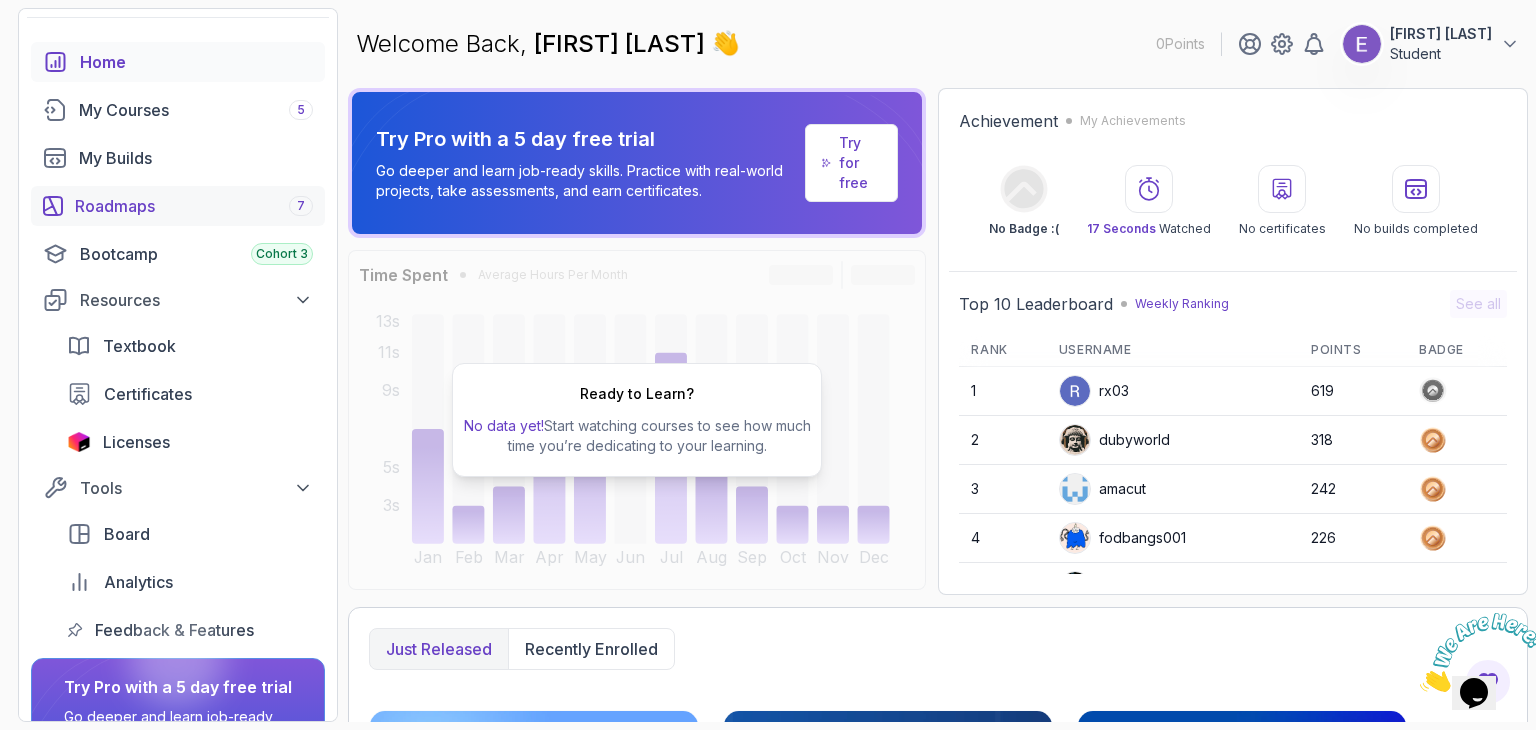 scroll, scrollTop: 100, scrollLeft: 0, axis: vertical 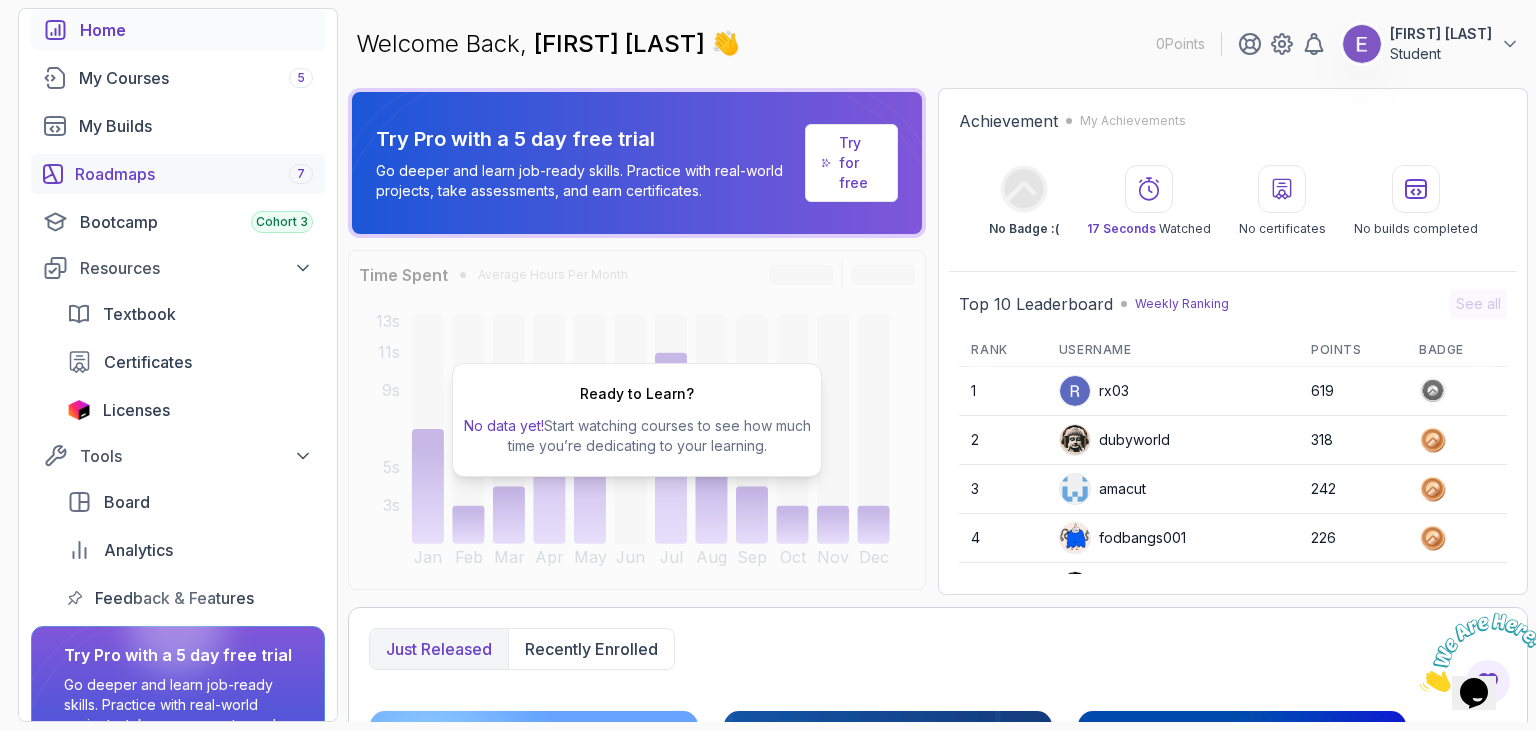 click on "Roadmaps 7" at bounding box center [194, 174] 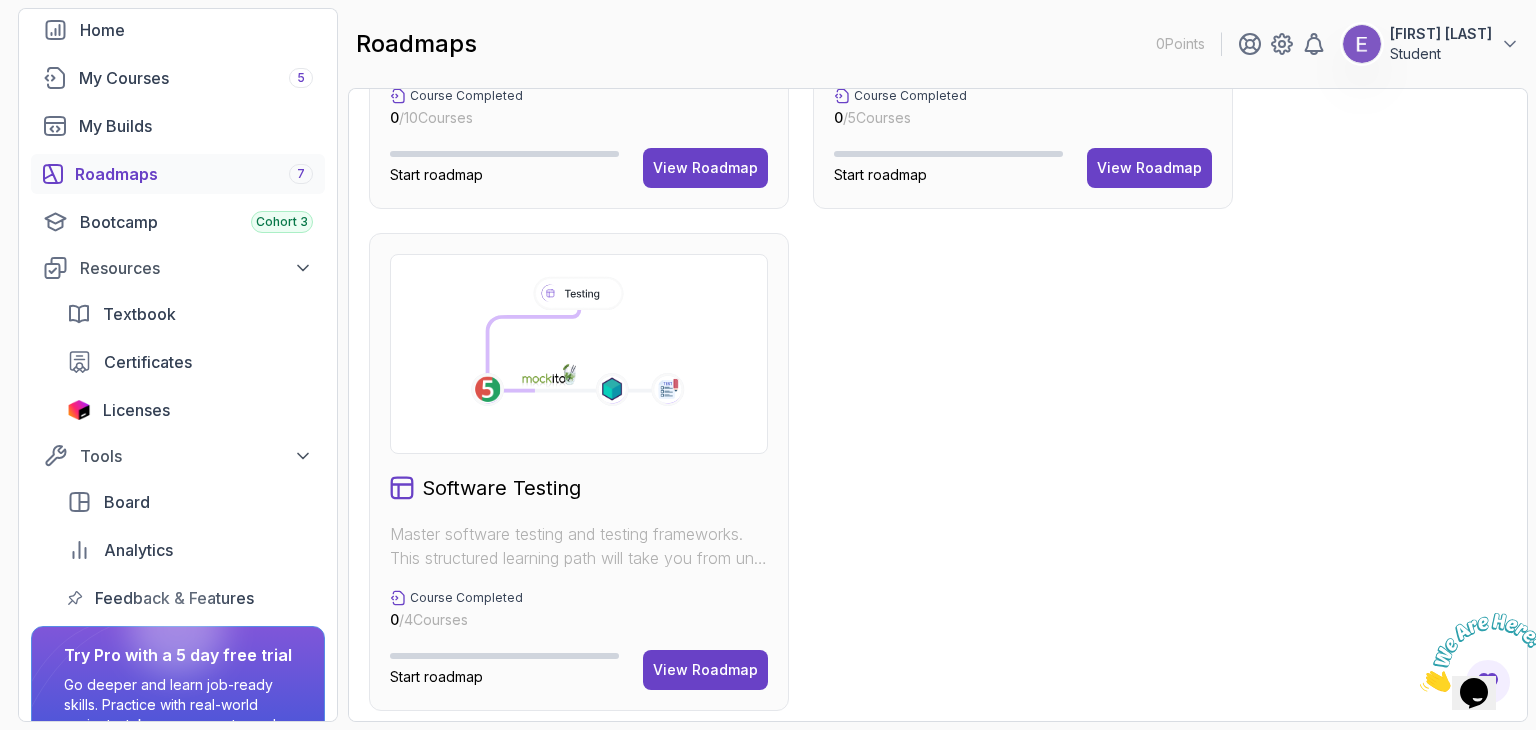 scroll, scrollTop: 1390, scrollLeft: 0, axis: vertical 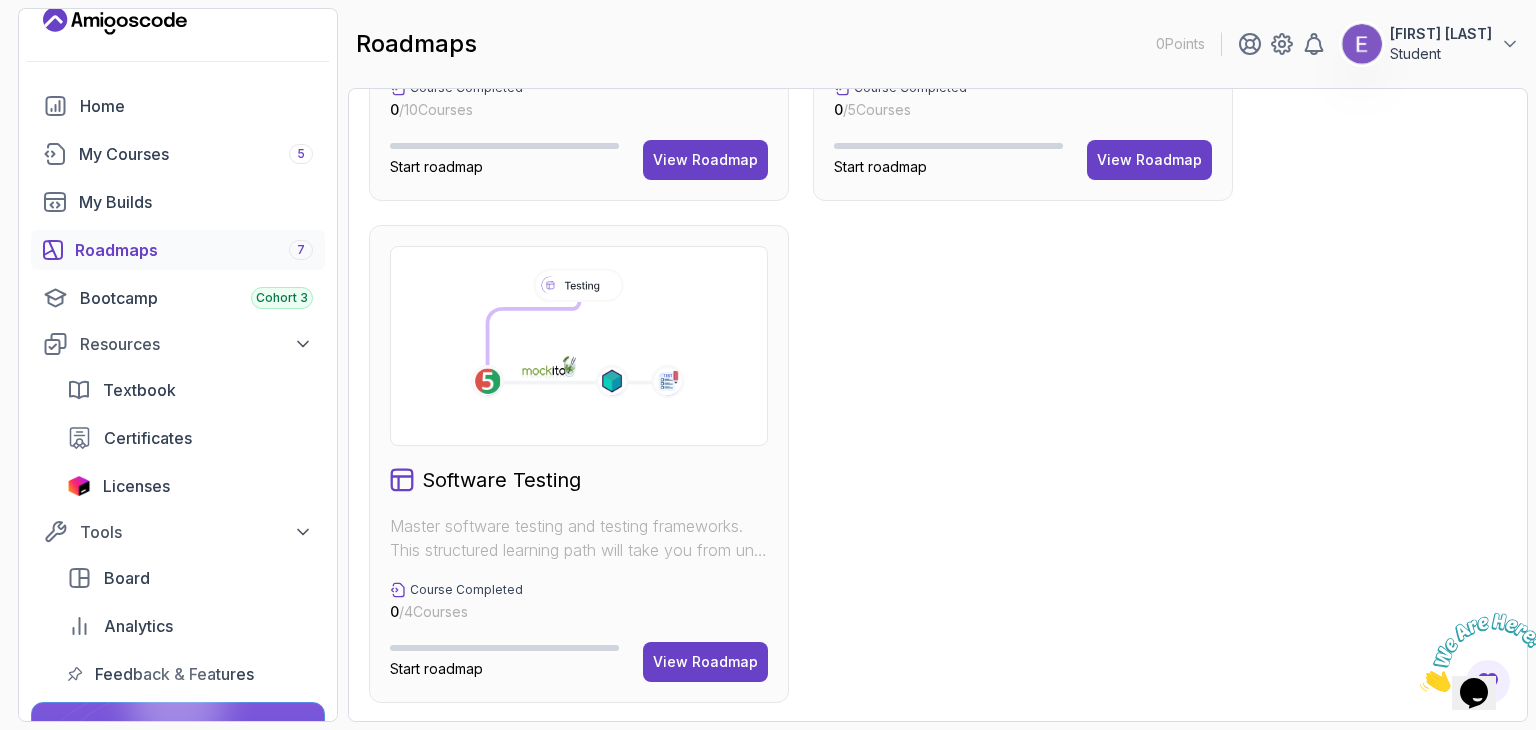click at bounding box center [1362, 44] 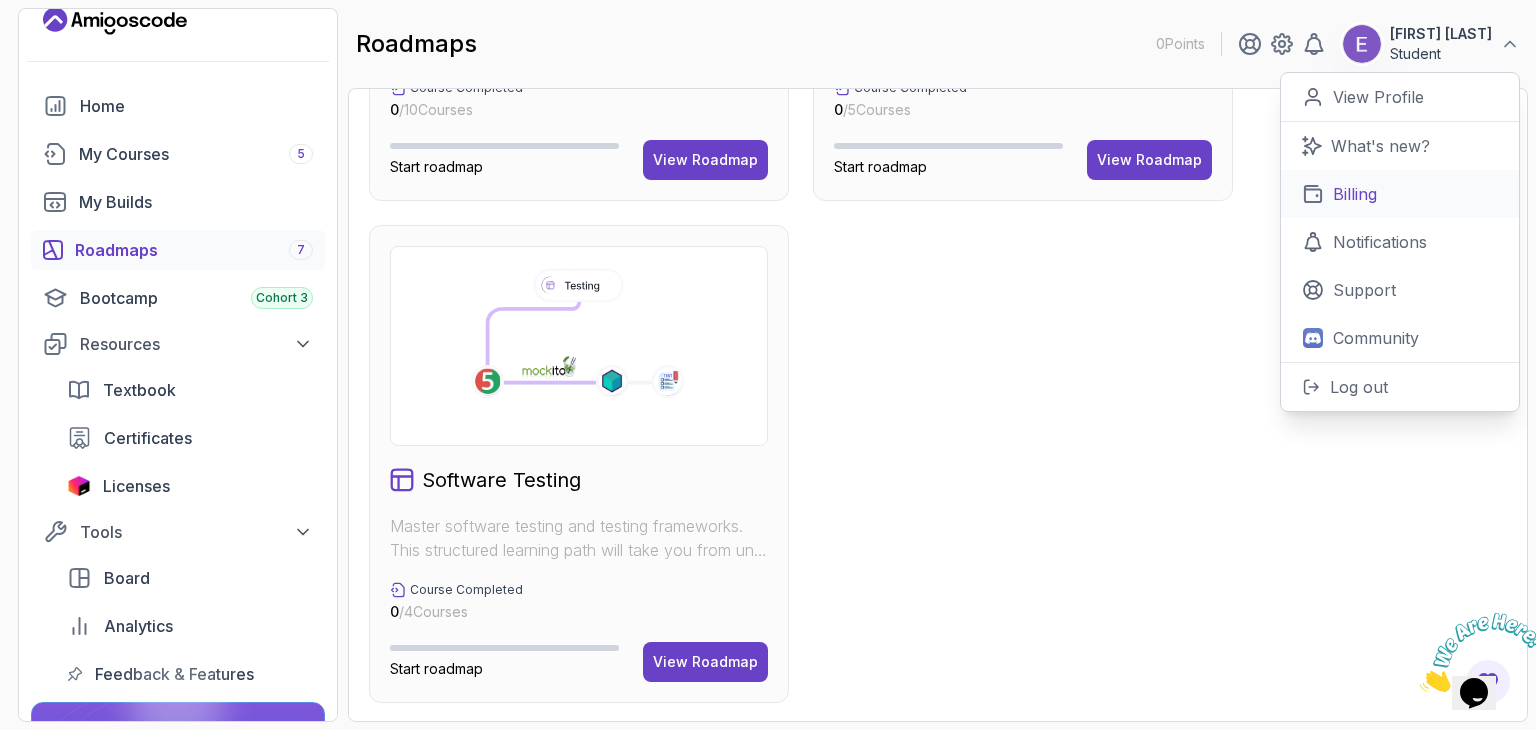 click on "Billing" at bounding box center [1400, 194] 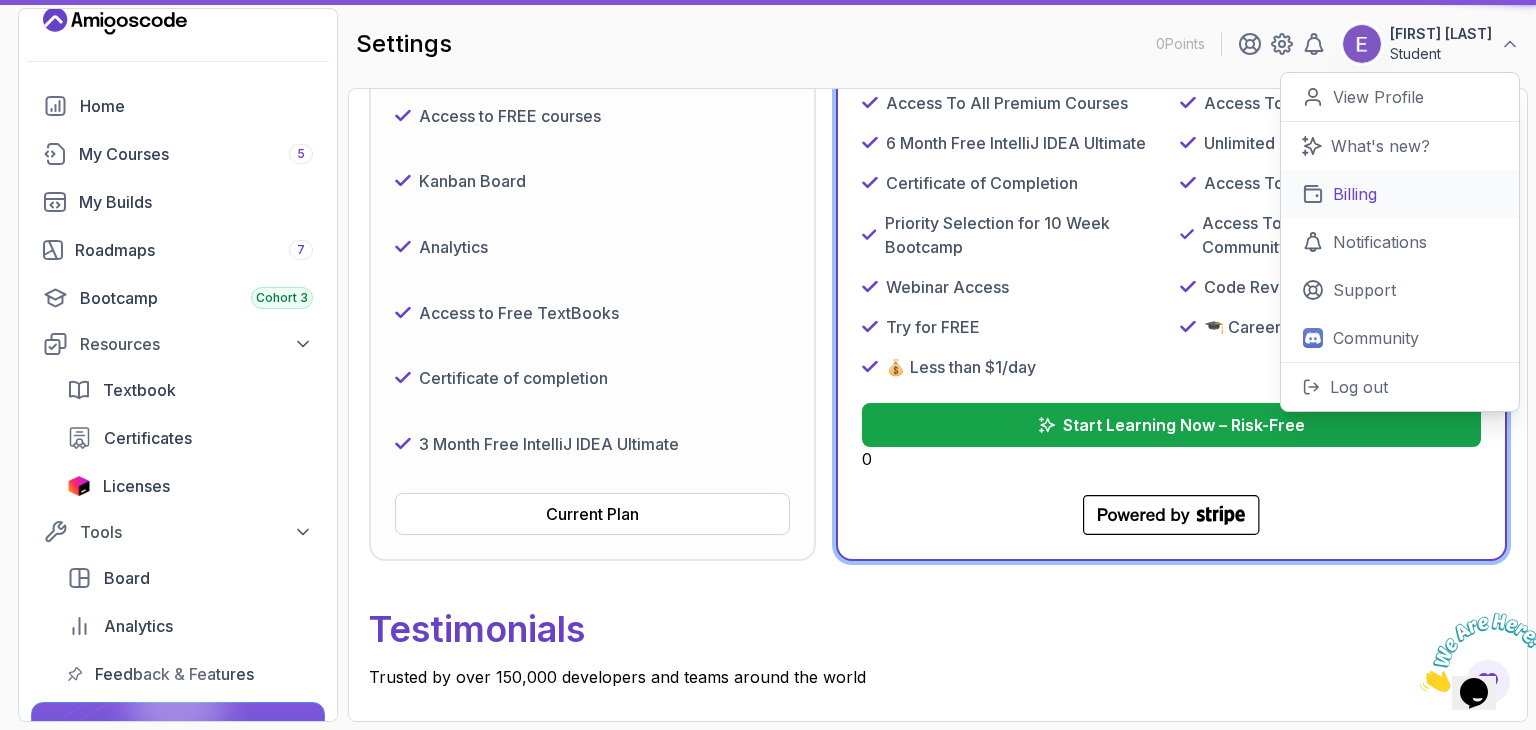 scroll, scrollTop: 117, scrollLeft: 0, axis: vertical 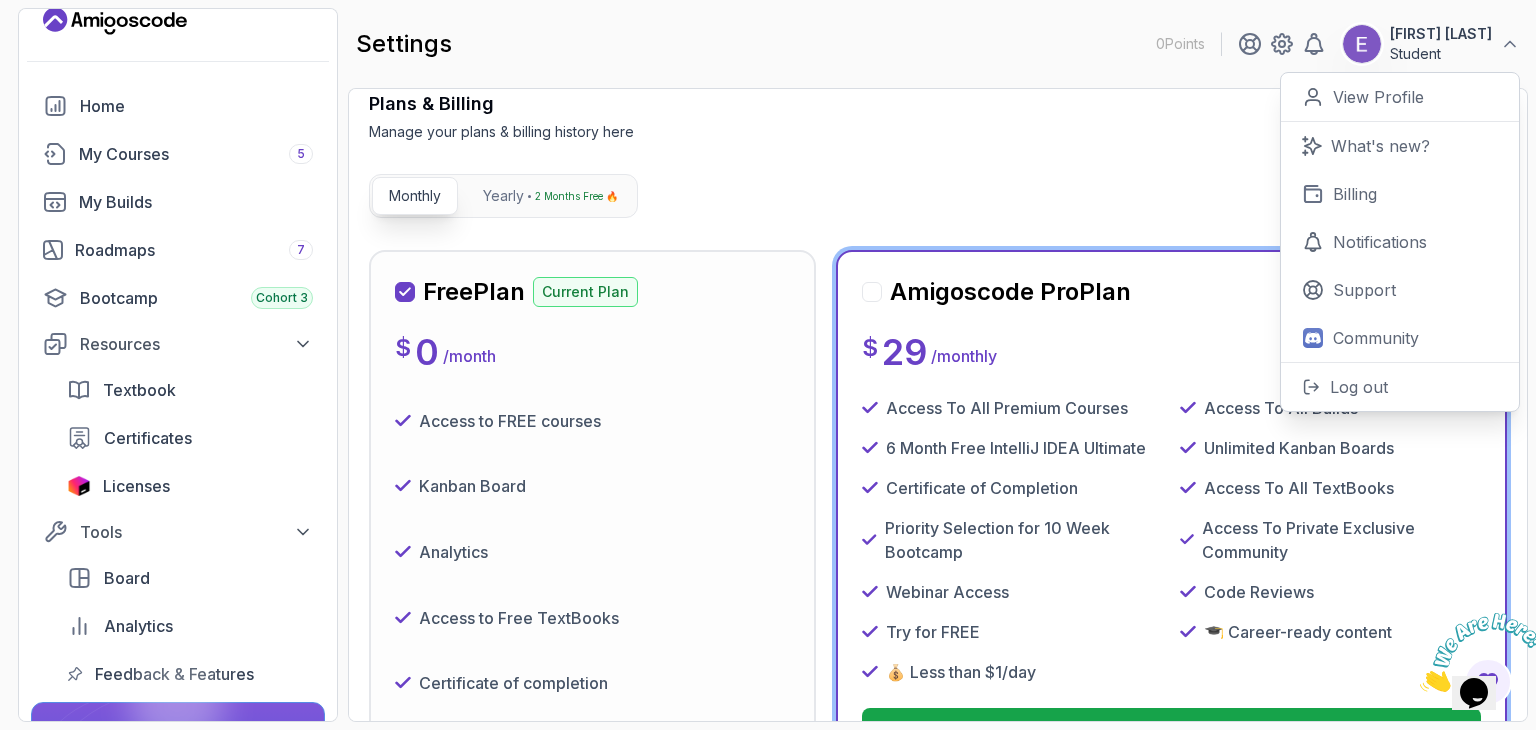 click on "Amigoscode Pro  Plan" at bounding box center [1010, 292] 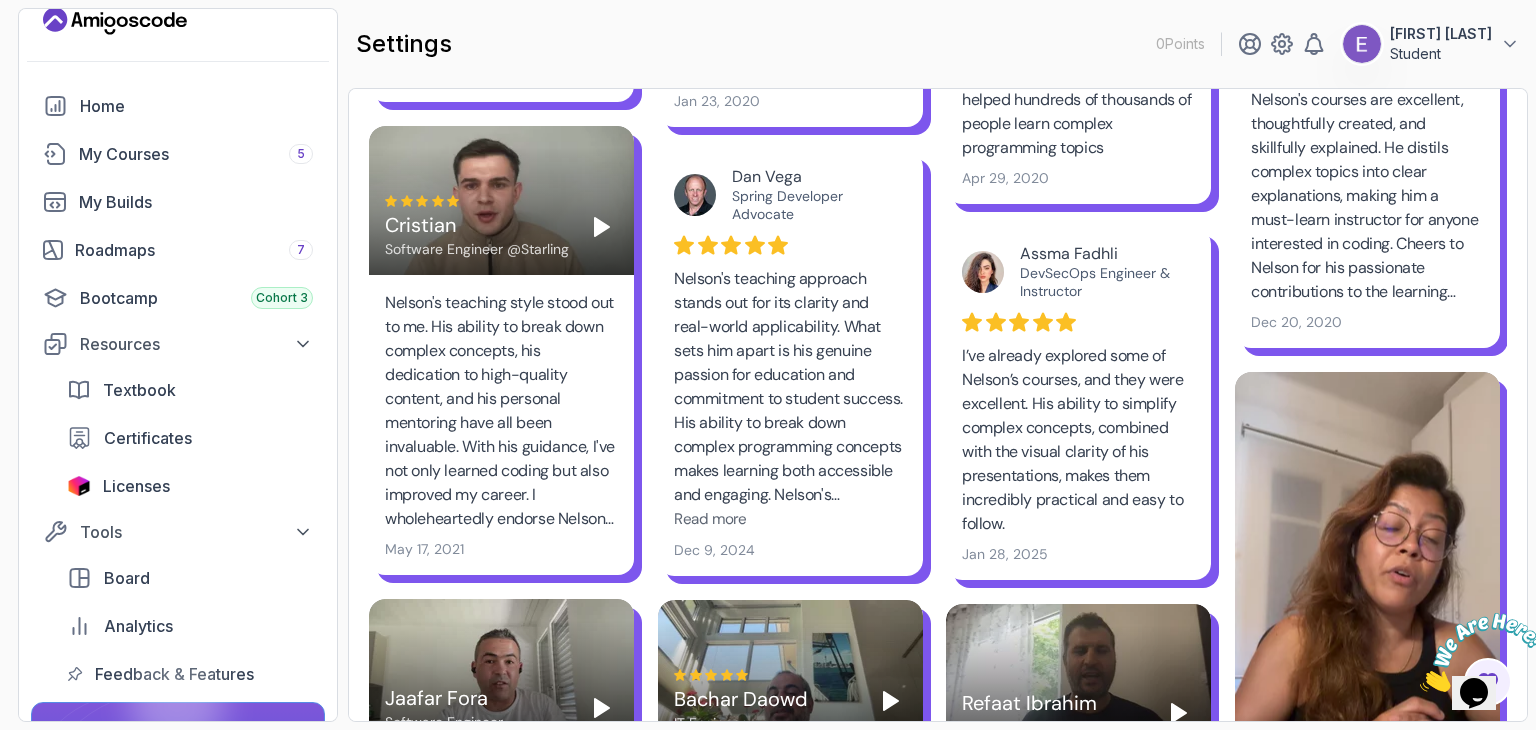 scroll, scrollTop: 1817, scrollLeft: 0, axis: vertical 